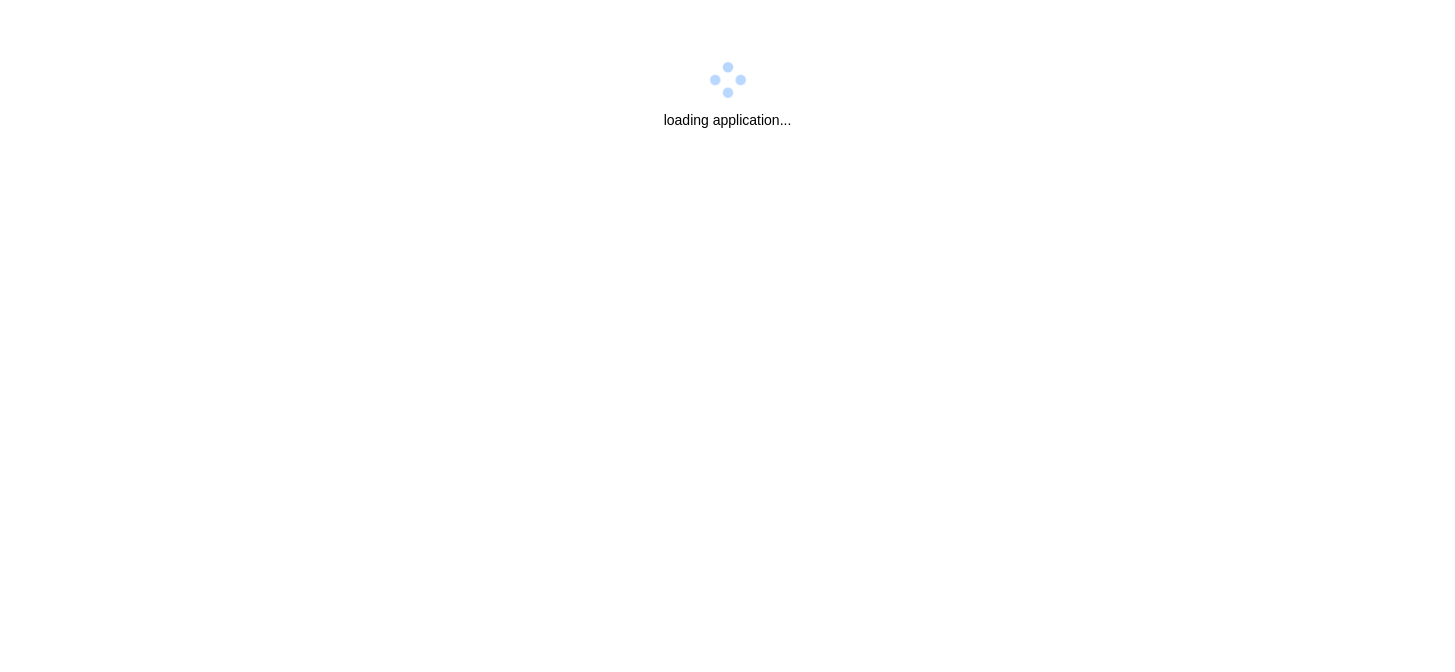 scroll, scrollTop: 0, scrollLeft: 0, axis: both 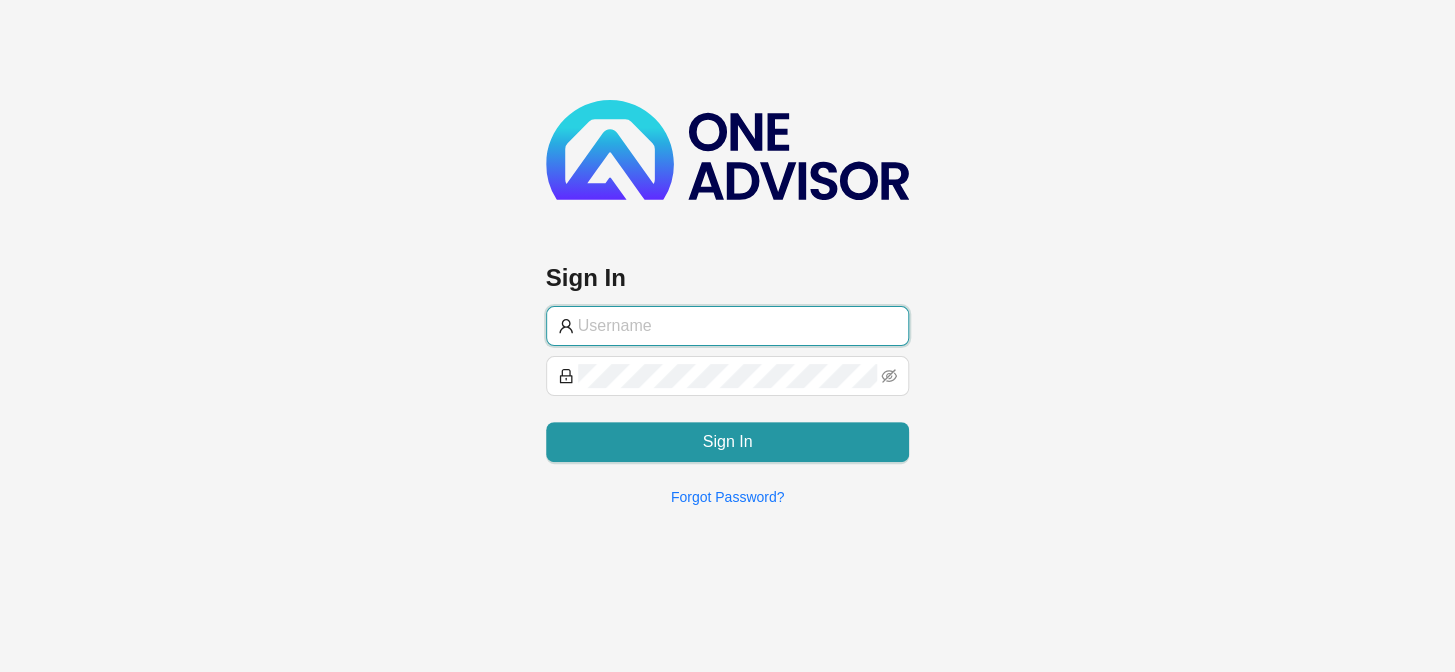 click at bounding box center [738, 326] 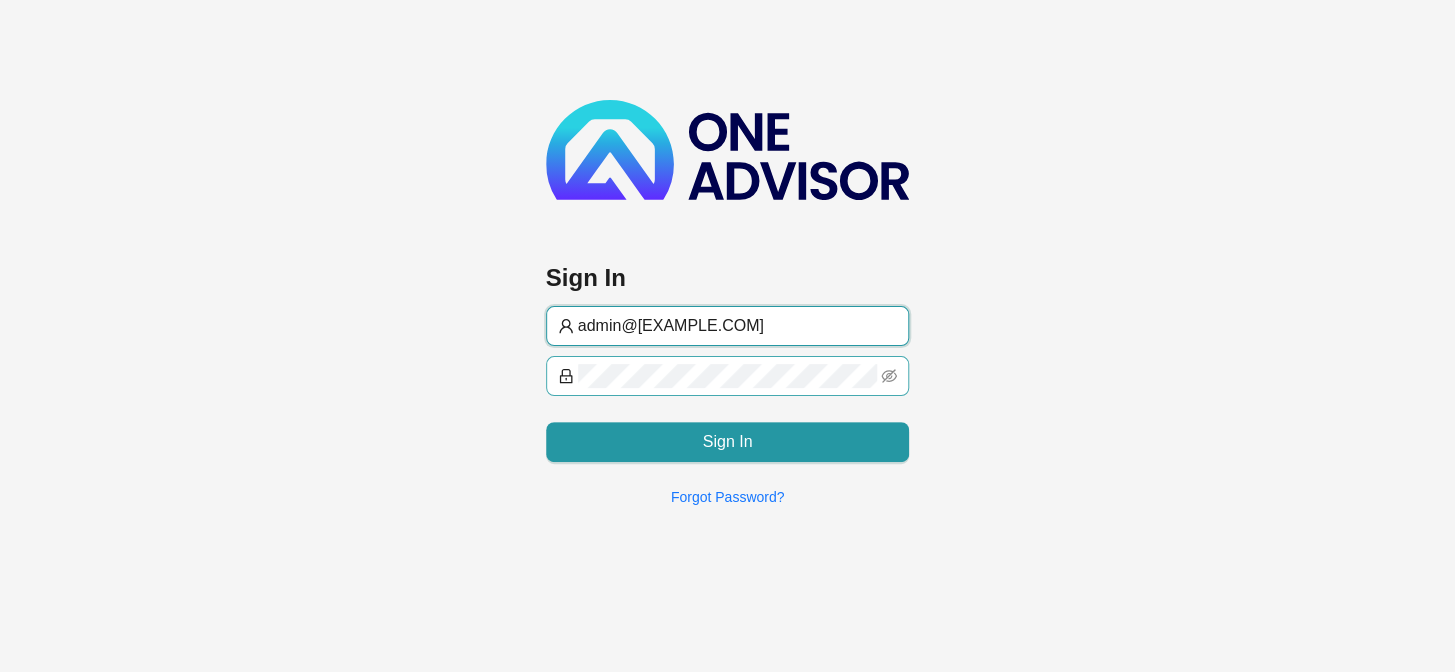 type on "admin@[EXAMPLE.COM]" 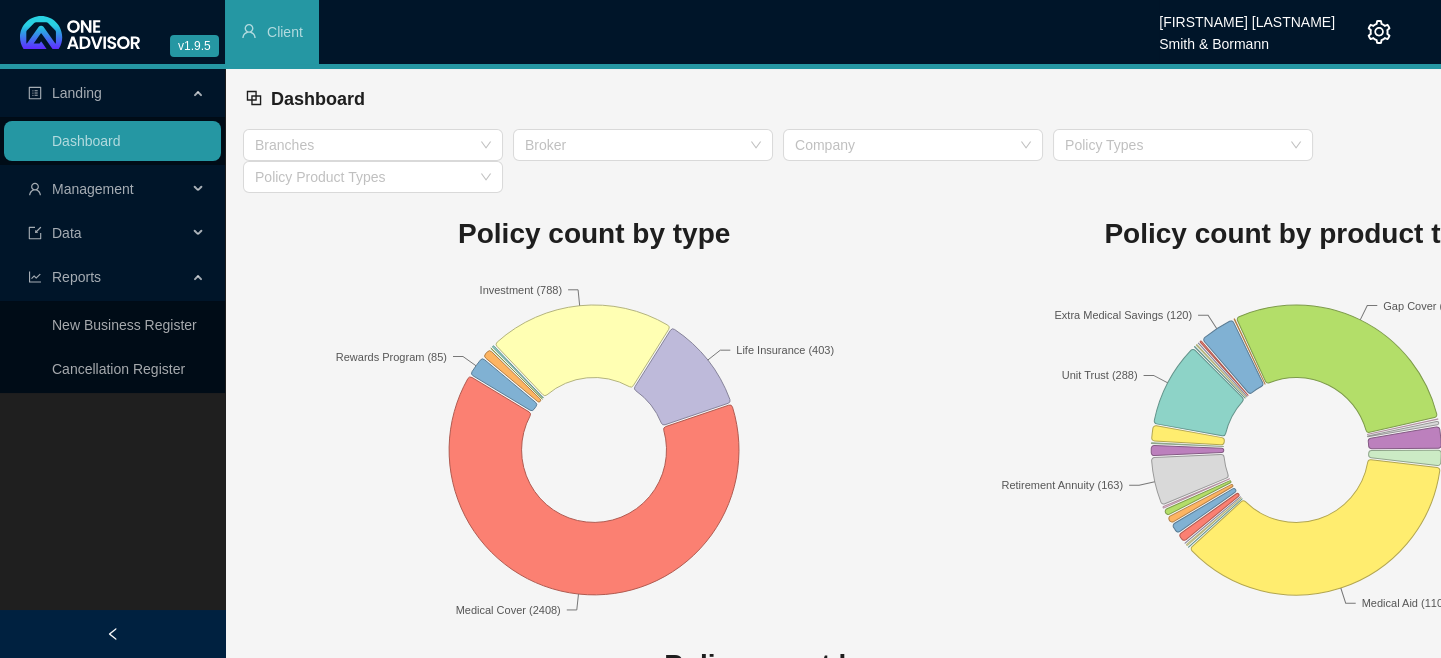 click on "Management" at bounding box center (93, 189) 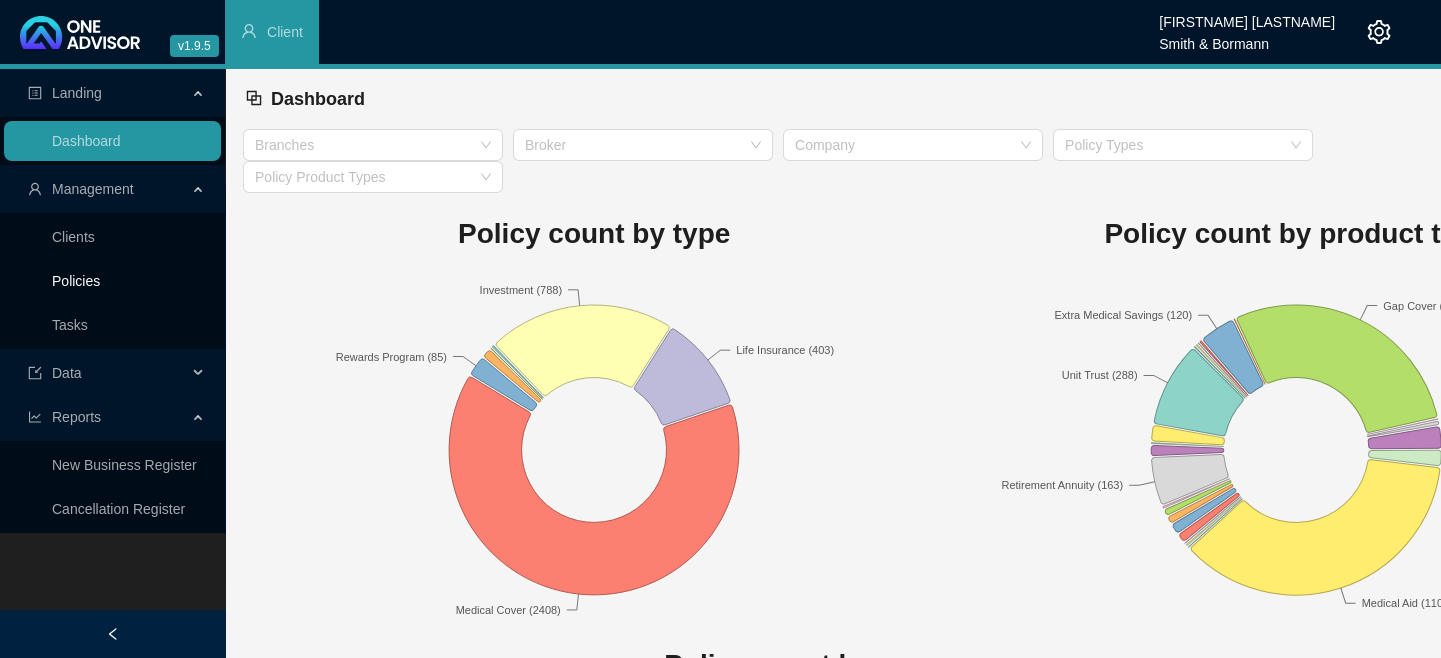 click on "Policies" at bounding box center [76, 281] 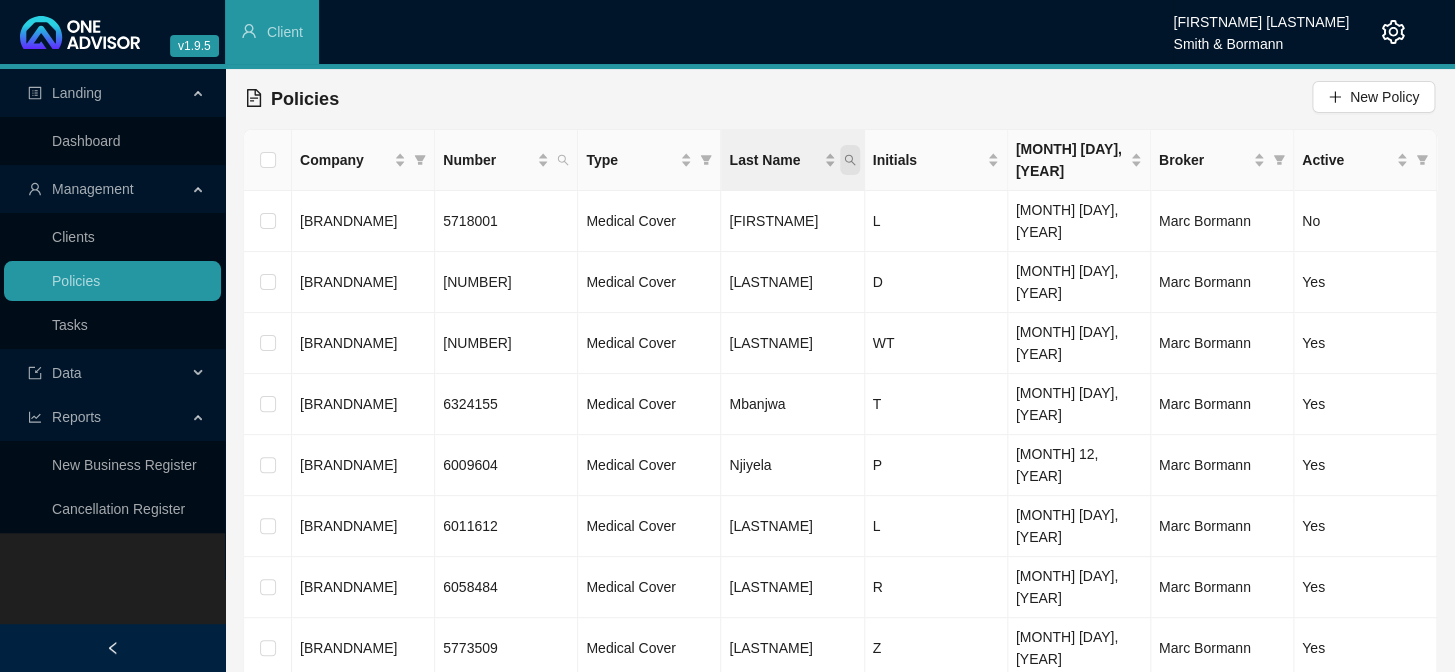 click 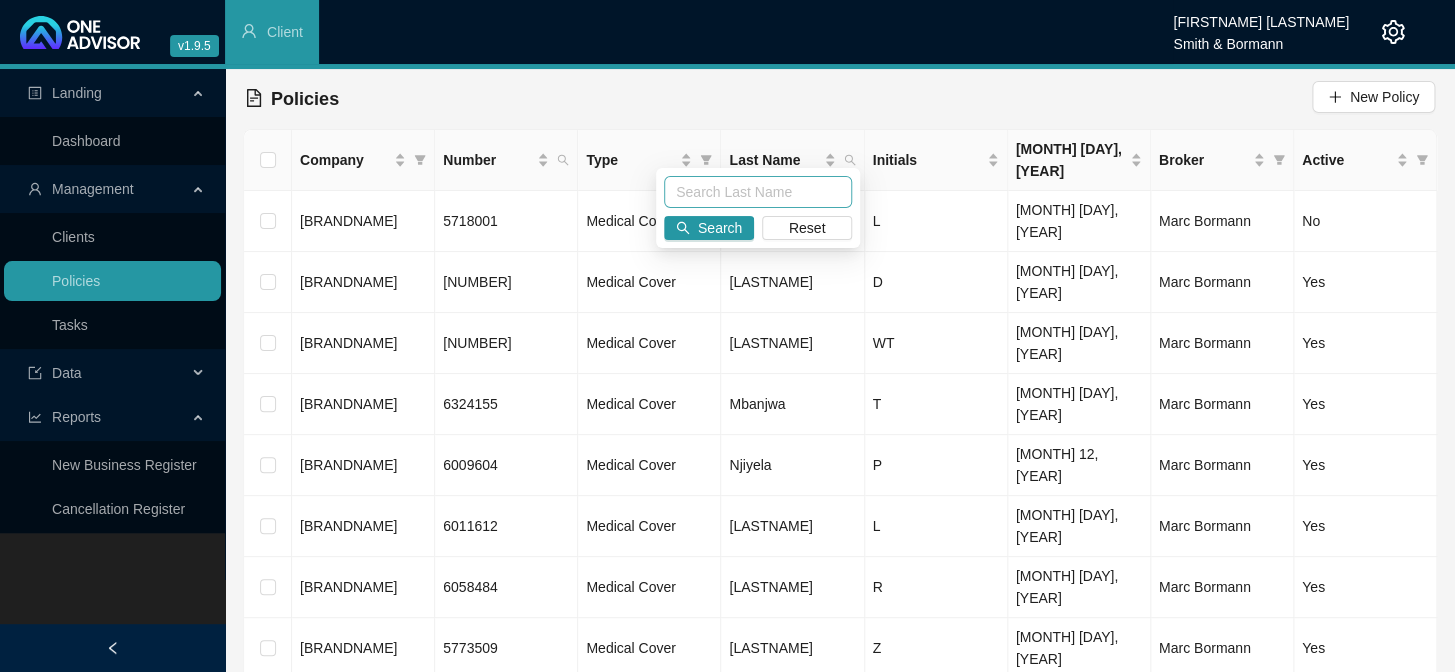 click at bounding box center (758, 192) 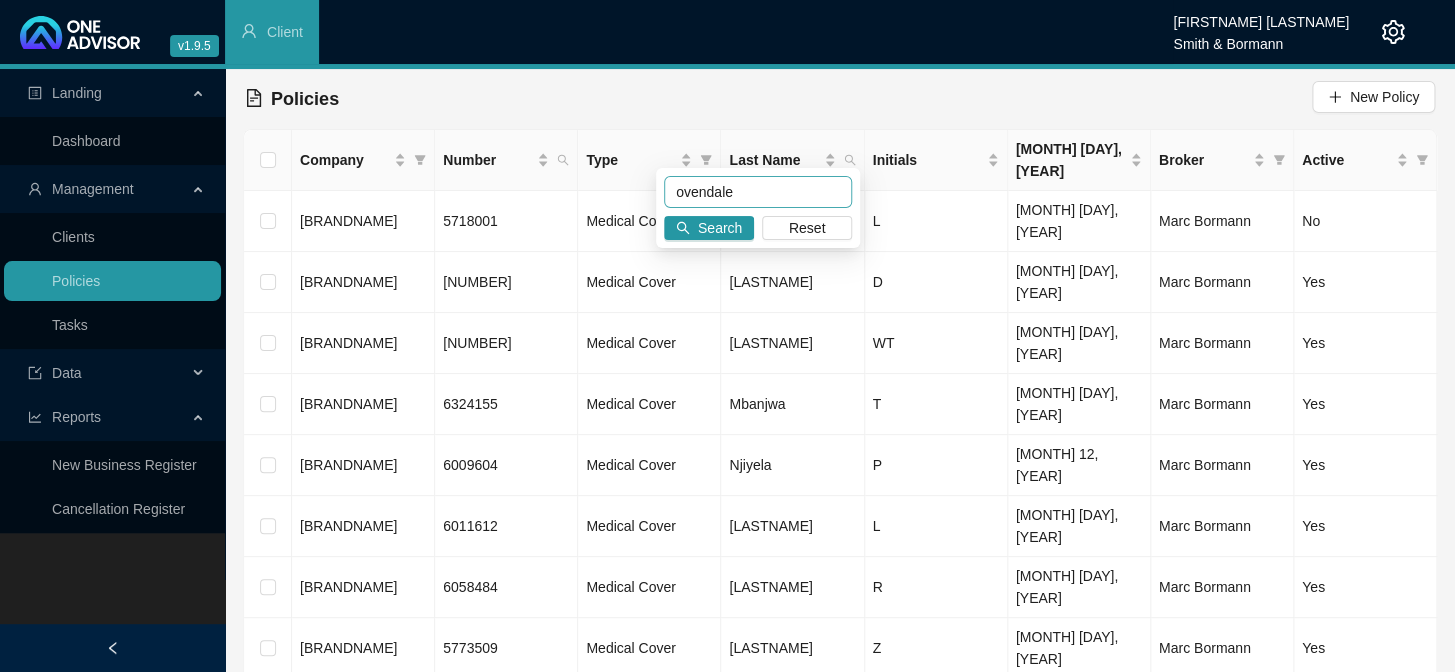type on "ovendale" 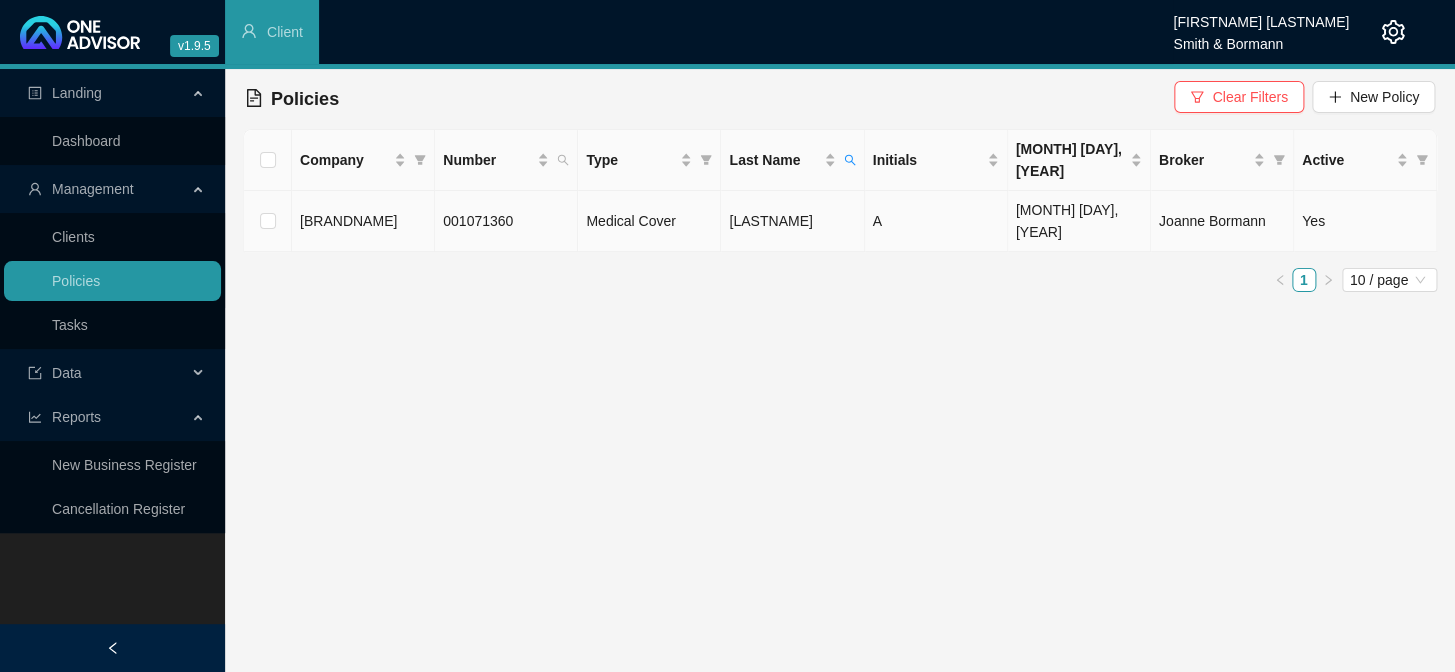click on "[LASTNAME]" at bounding box center [792, 221] 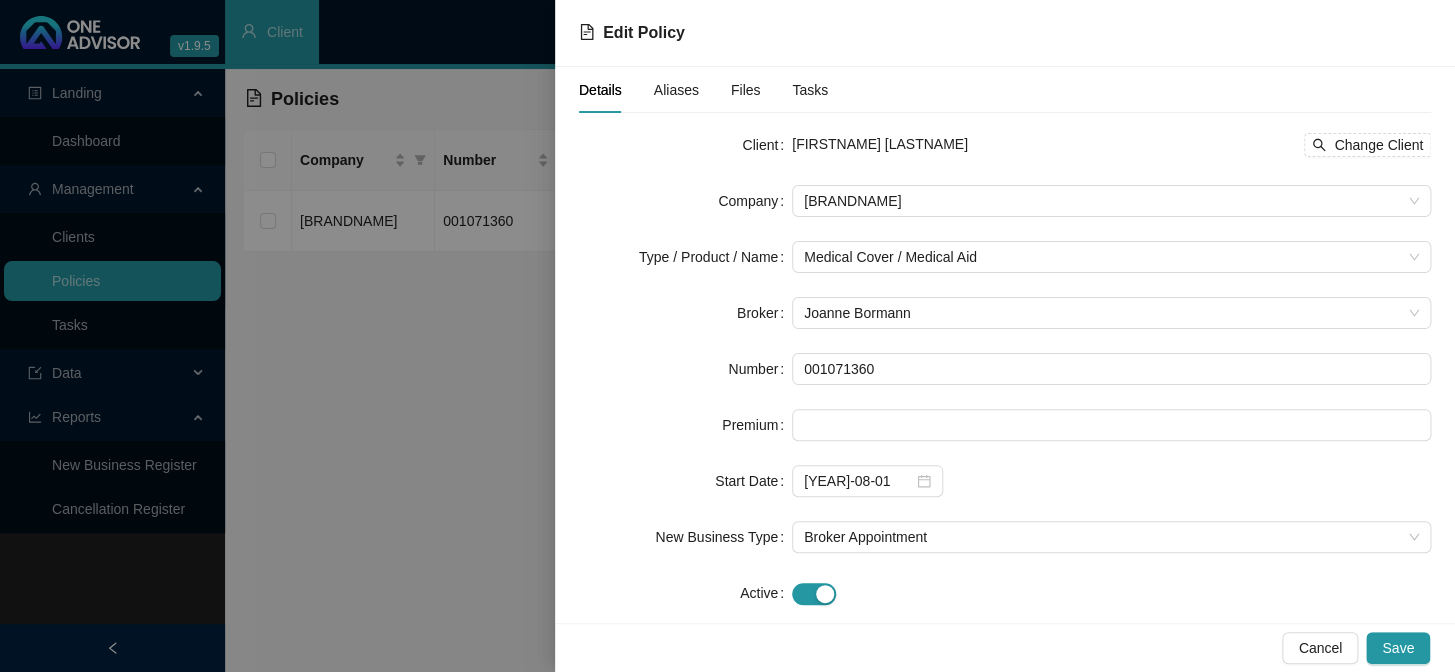 click on "Tasks" at bounding box center (811, 90) 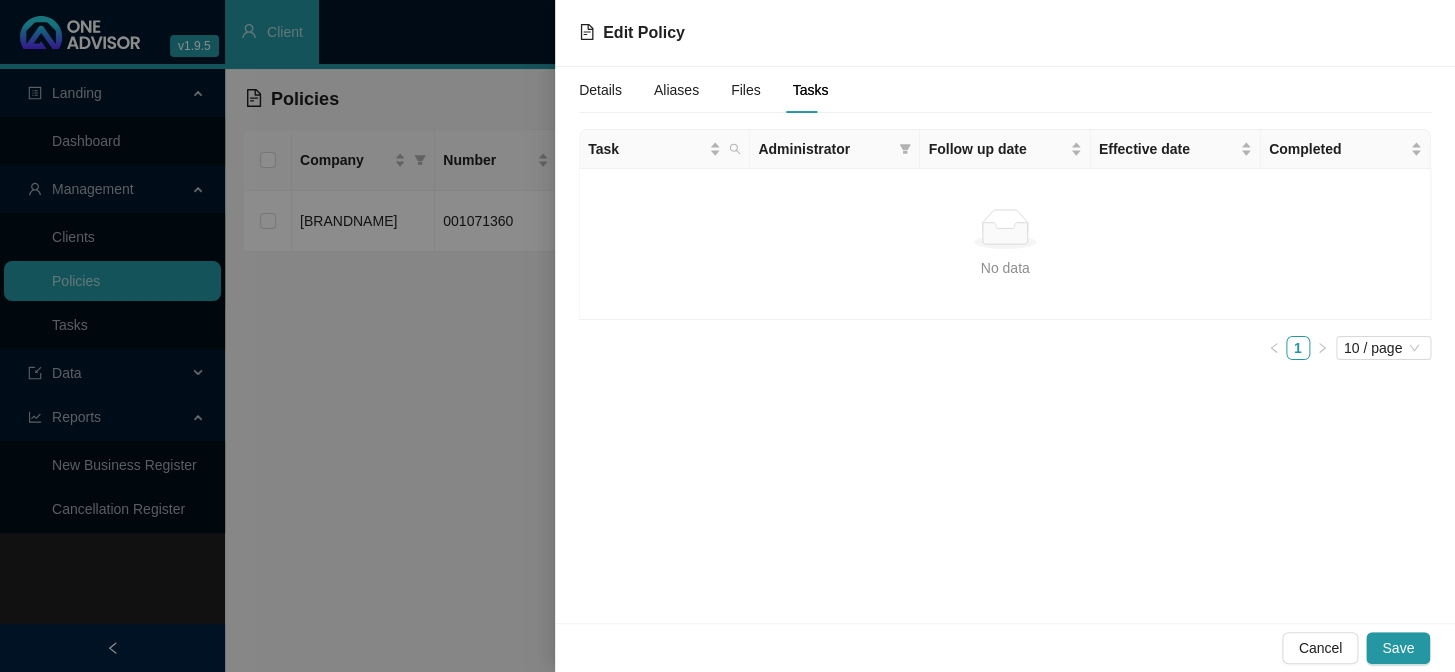click on "Tasks" at bounding box center [811, 90] 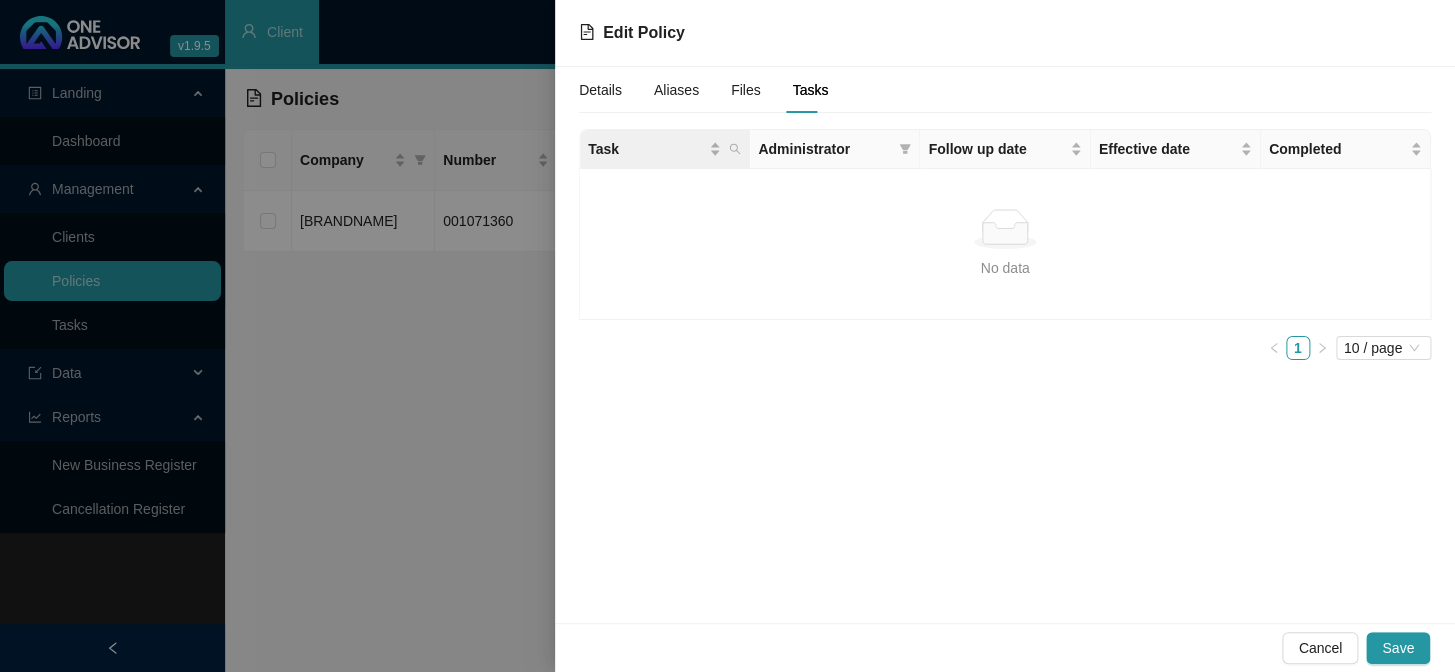 click on "Task" at bounding box center (665, 149) 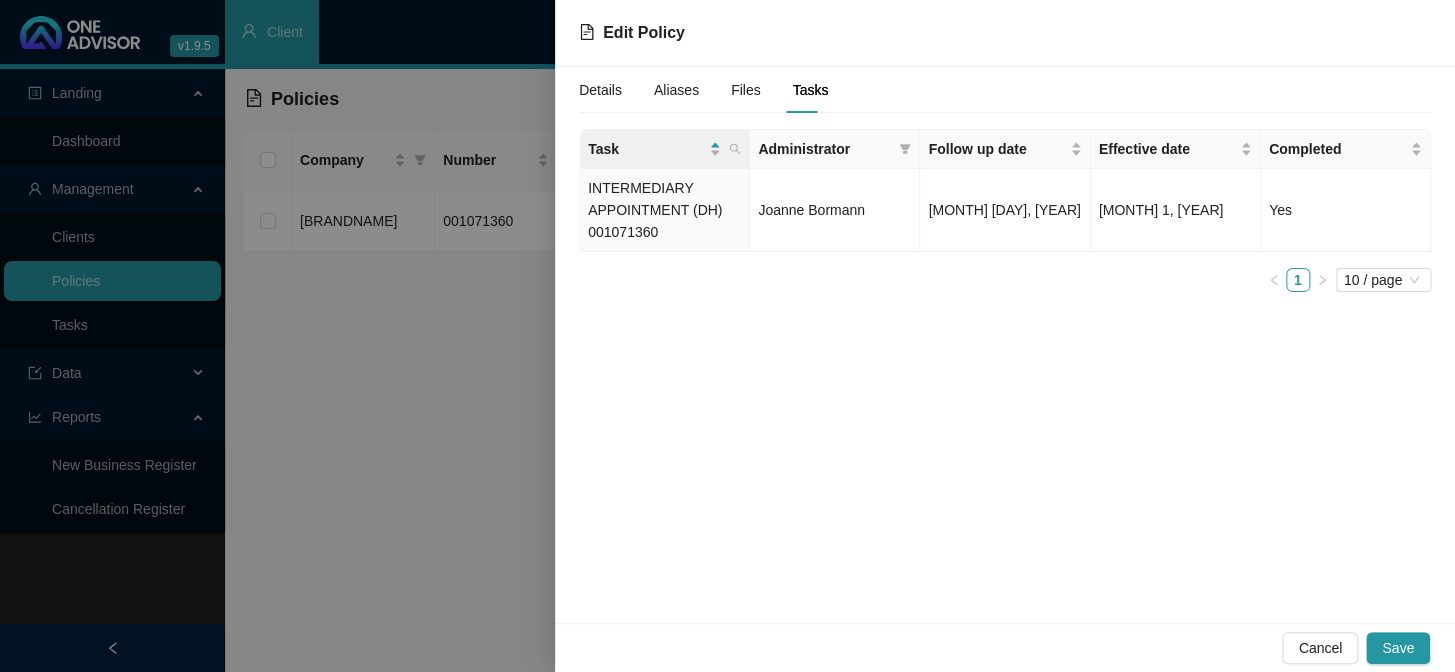 drag, startPoint x: 496, startPoint y: 226, endPoint x: 478, endPoint y: 212, distance: 22.803509 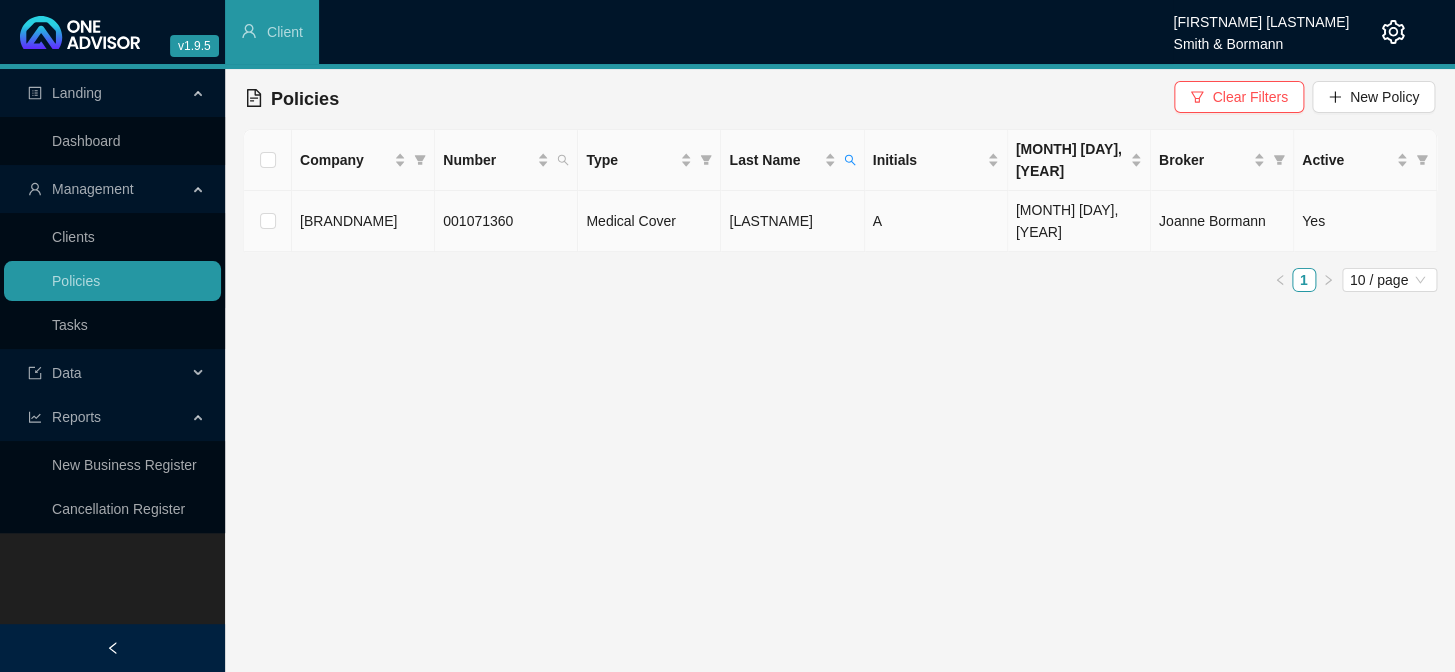 click on "[LASTNAME]" at bounding box center (792, 221) 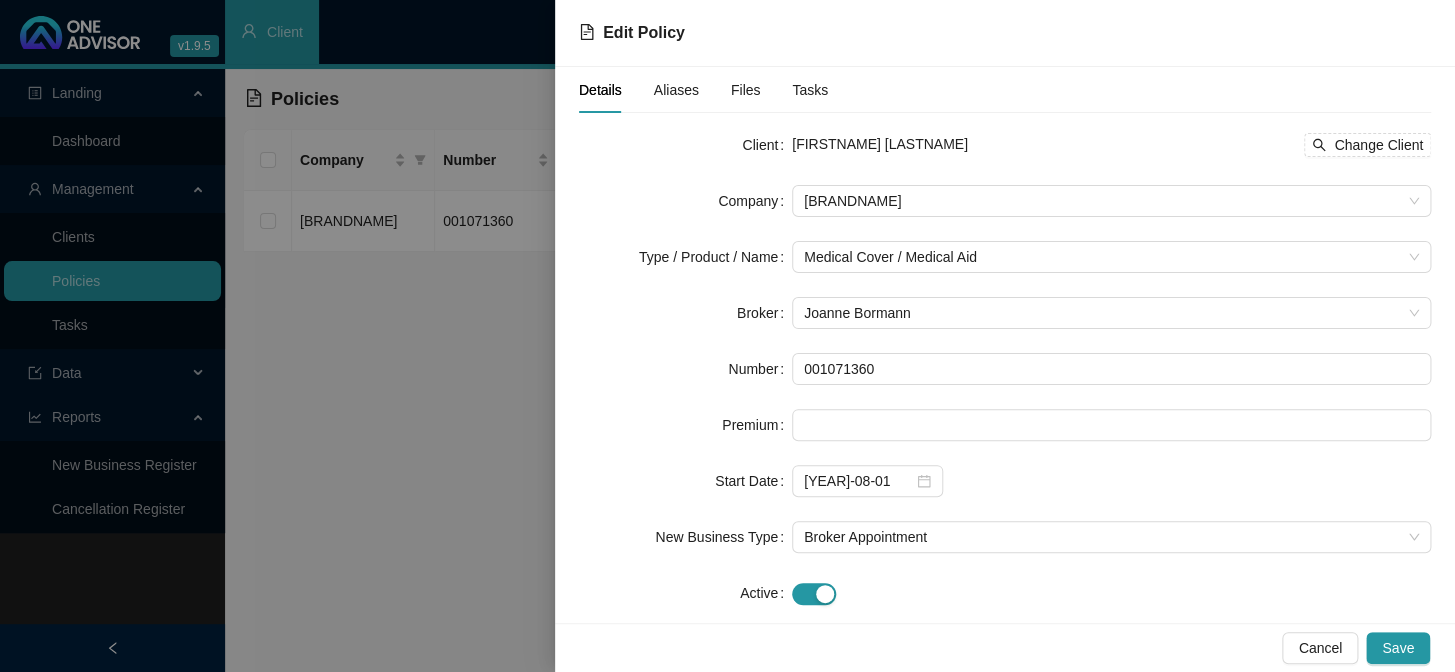 click at bounding box center (727, 336) 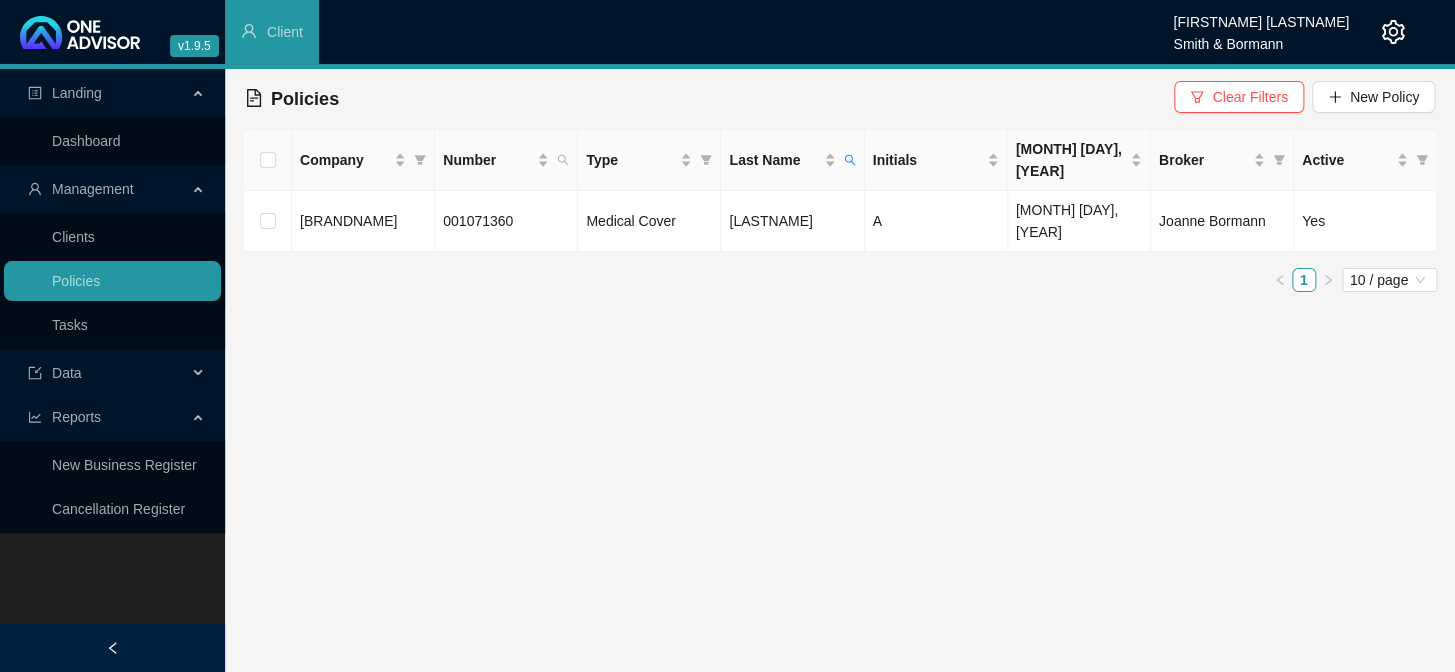 click on "Clients" at bounding box center [73, 237] 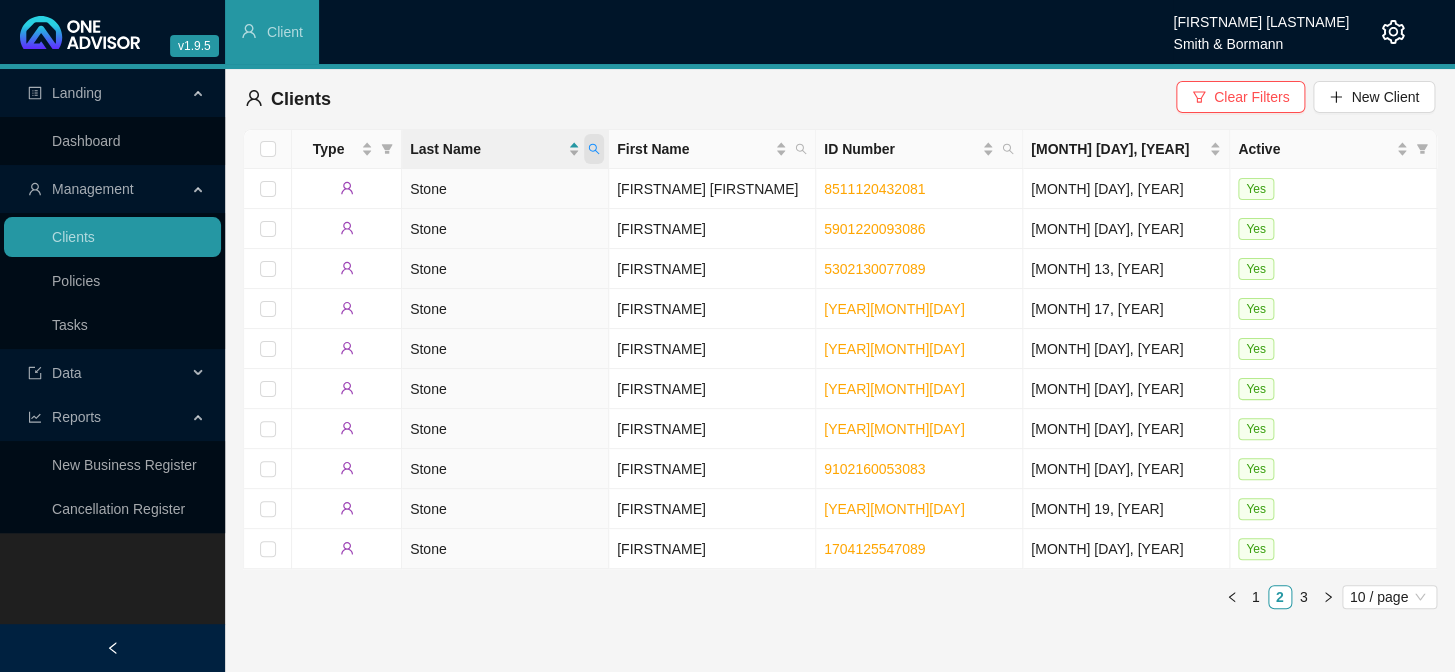 click 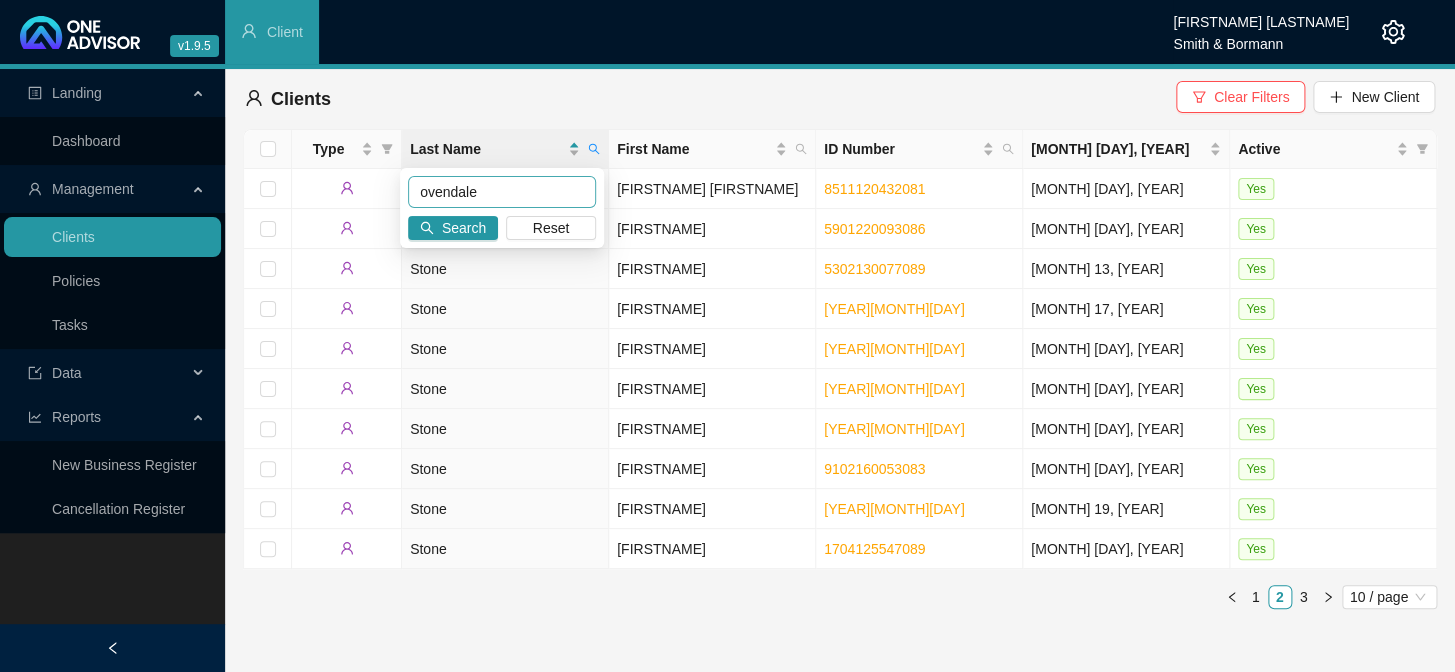 type on "ovendale" 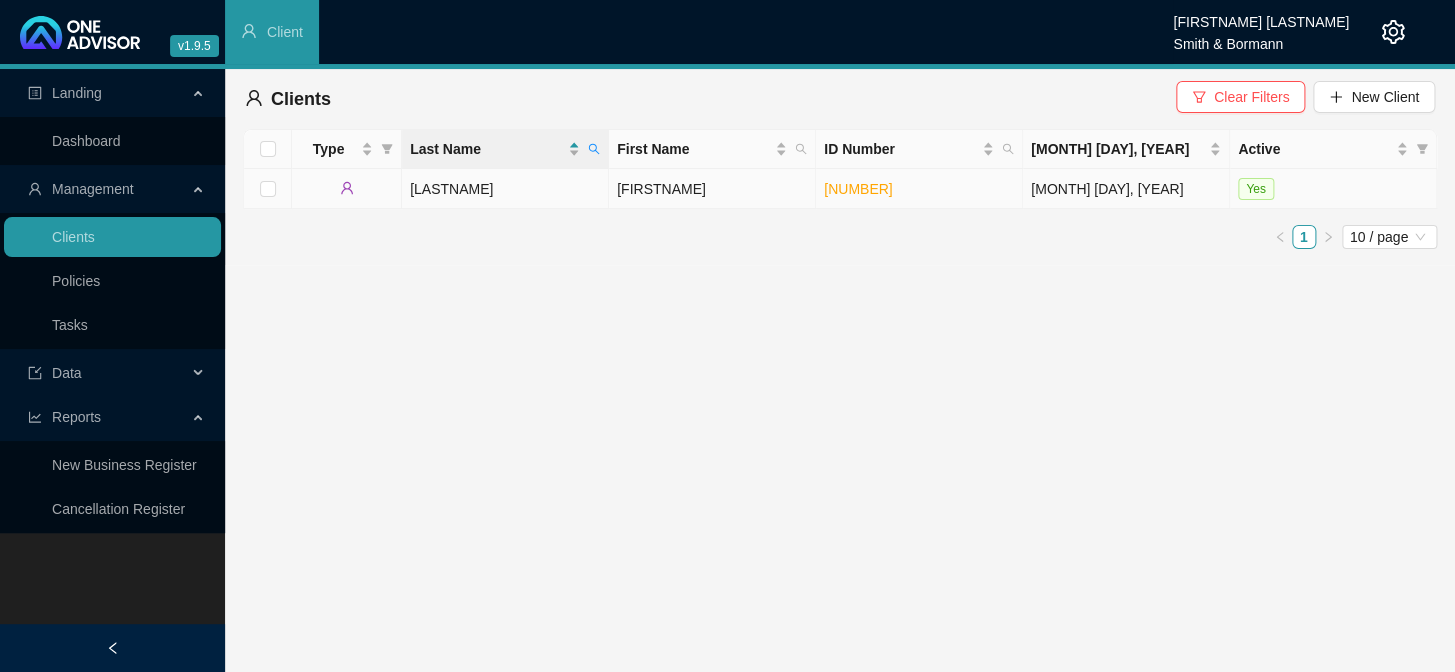 click on "[FIRSTNAME]" at bounding box center [712, 189] 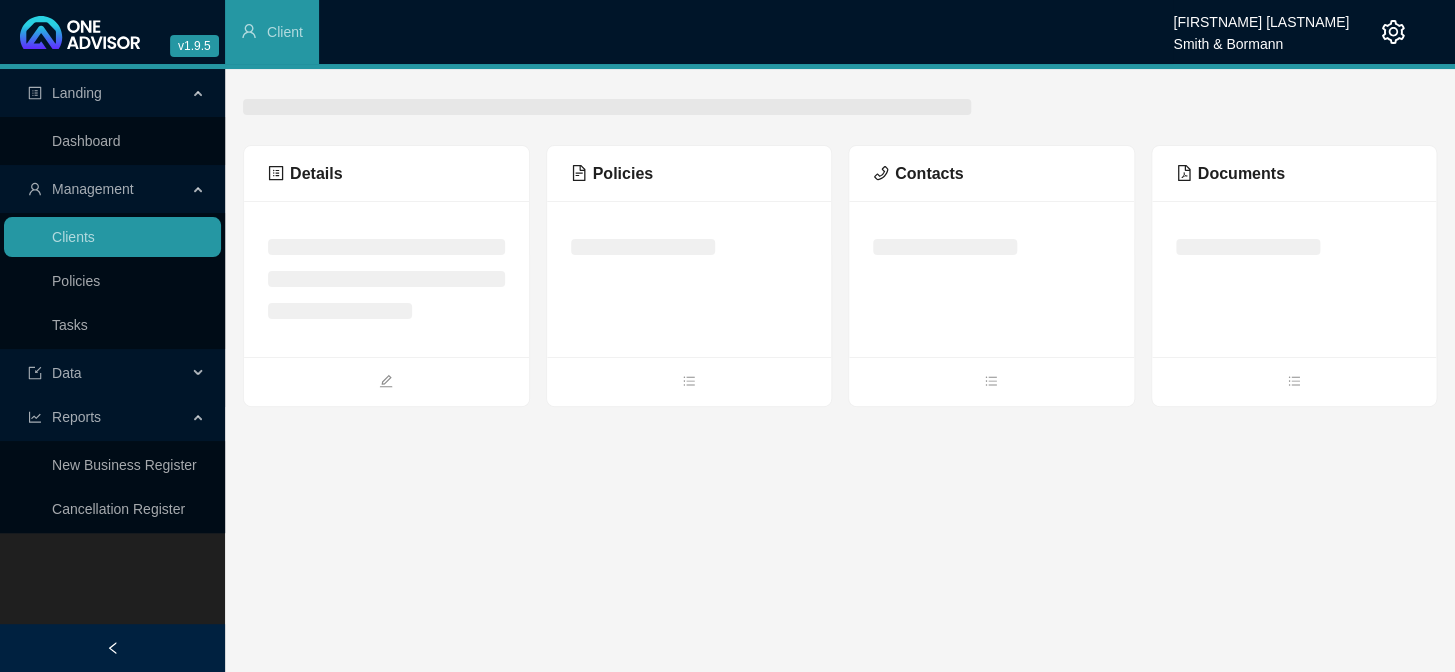 click on "Contacts" at bounding box center (918, 173) 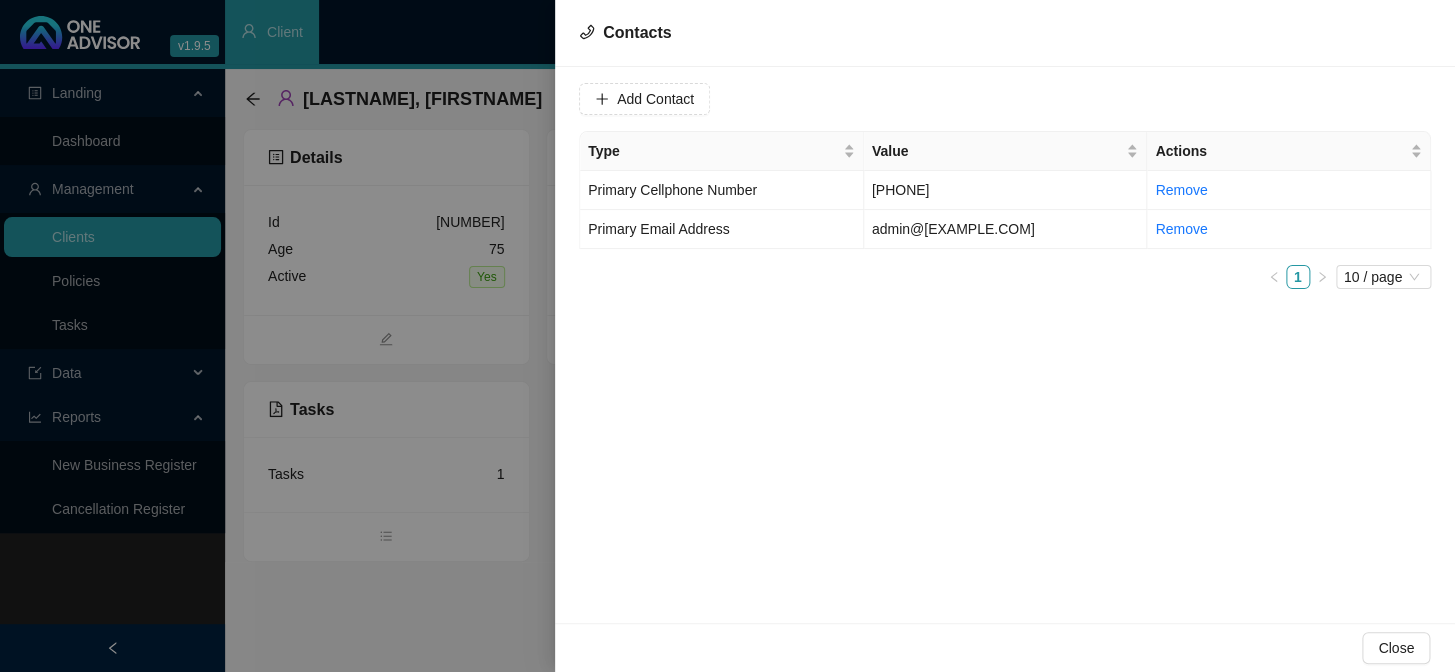click at bounding box center [727, 336] 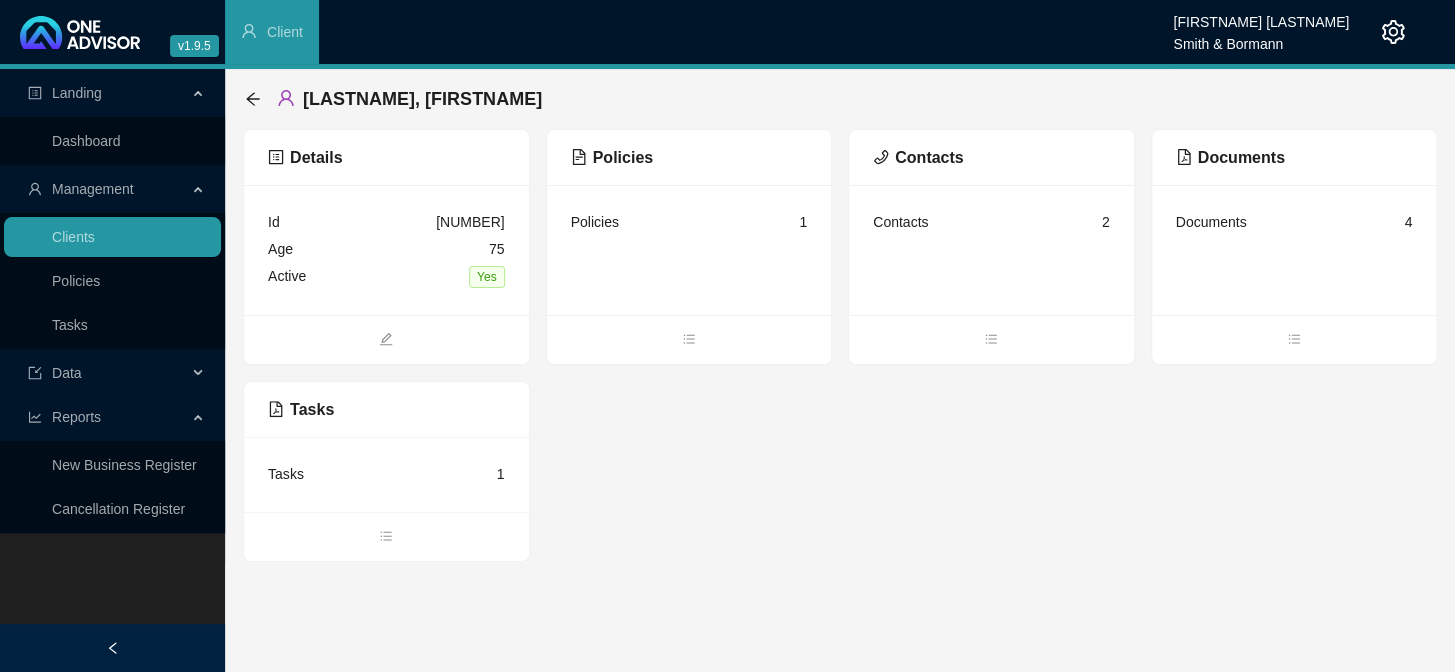 click on "Tasks 1" at bounding box center (386, 474) 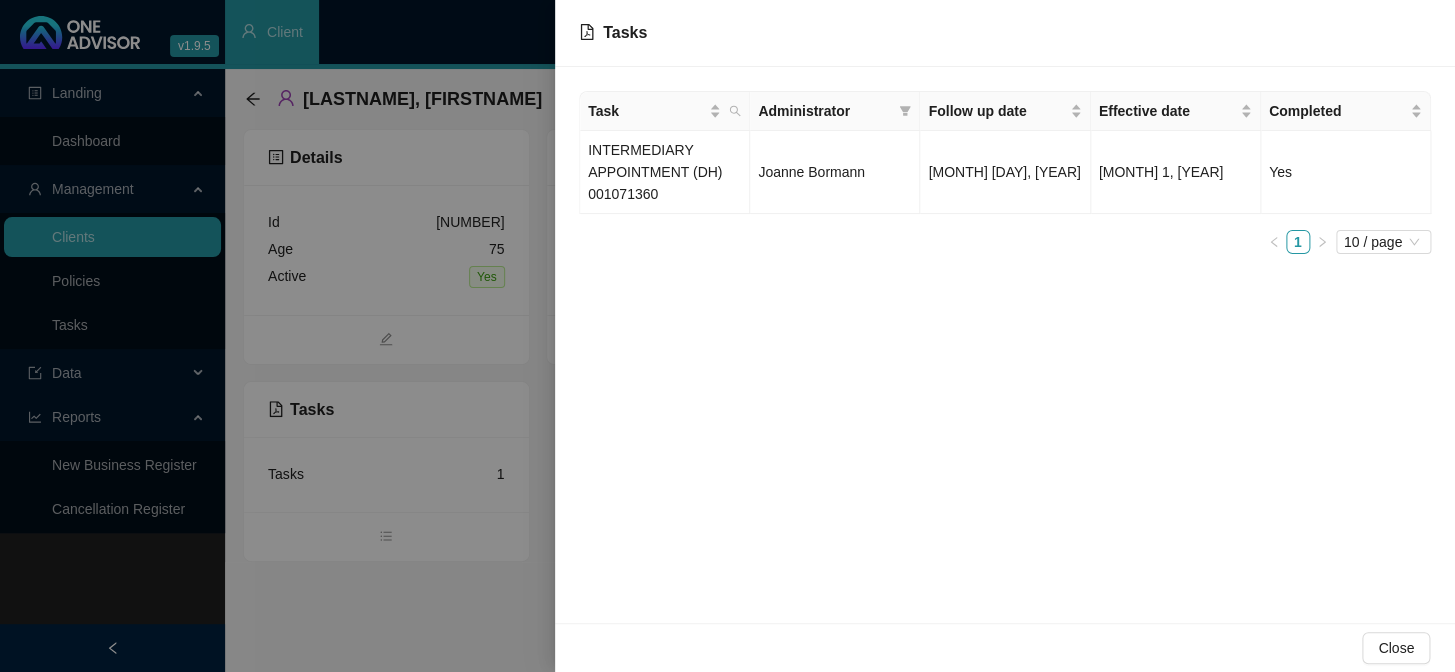 click at bounding box center [727, 336] 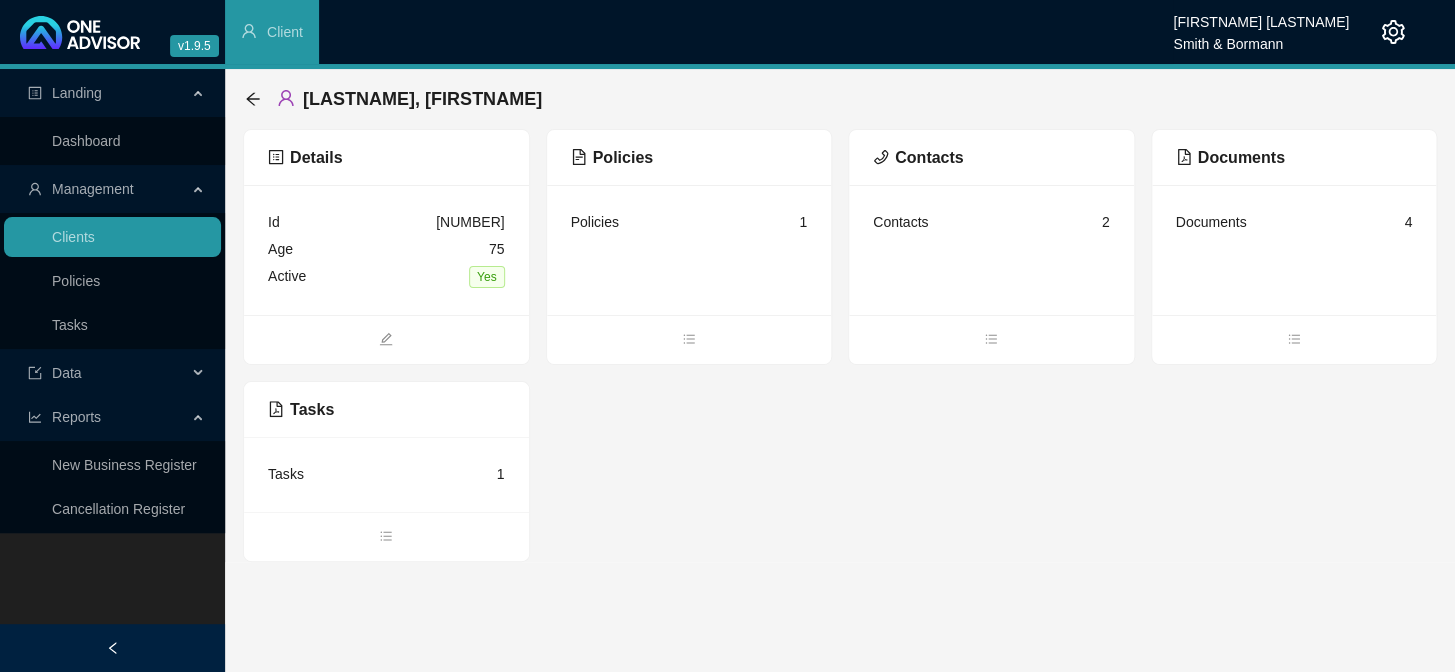 click on "Contacts 2" at bounding box center (991, 250) 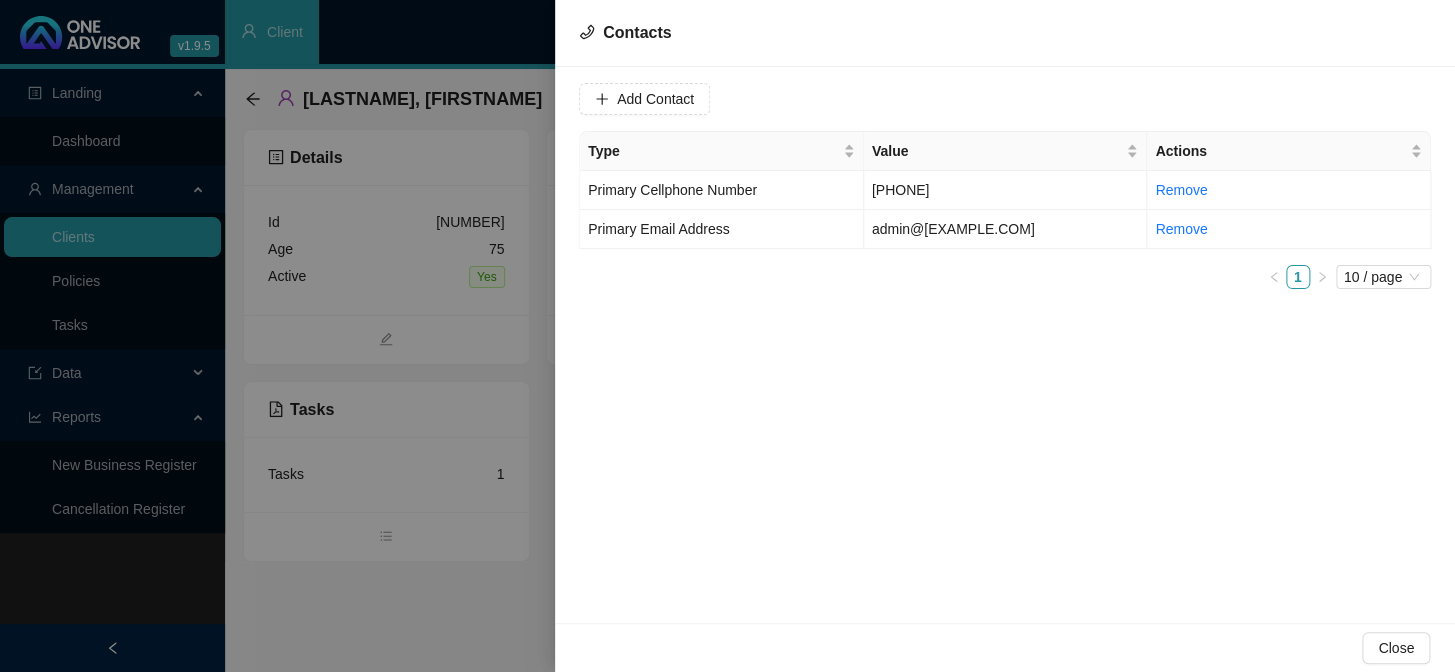 click at bounding box center [727, 336] 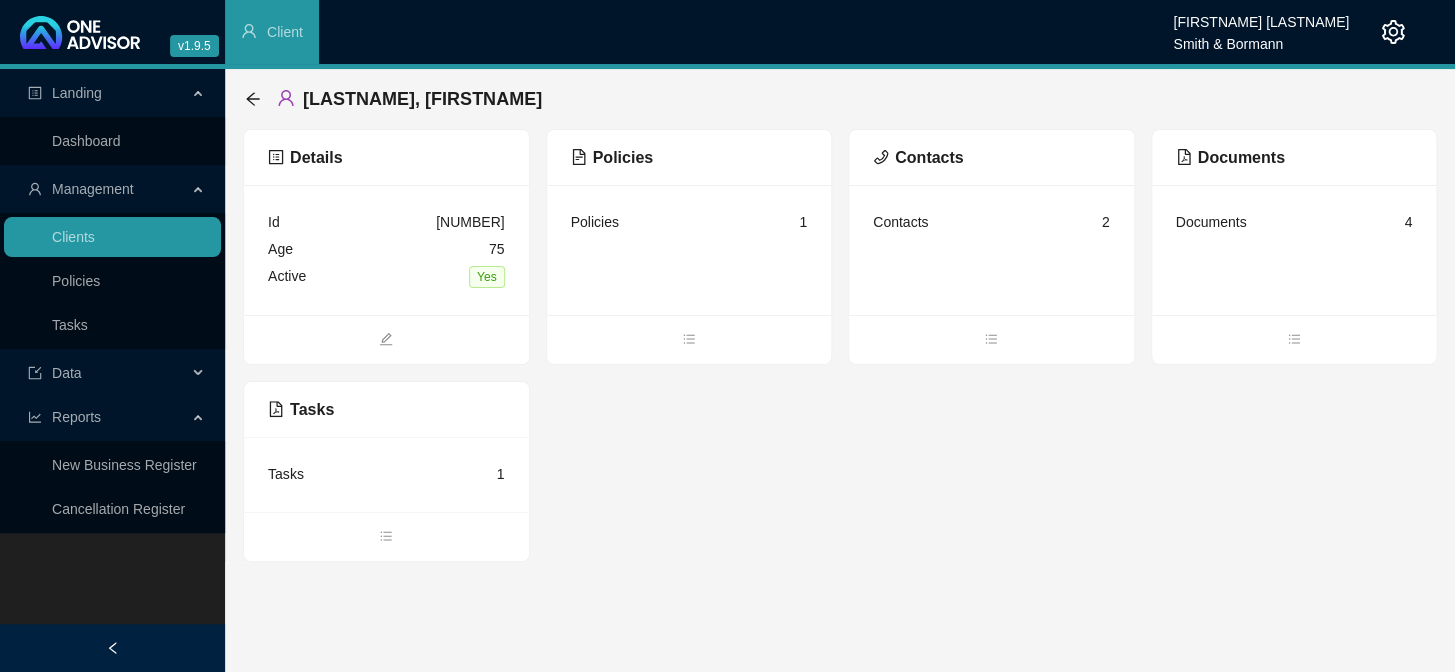 click on "Tasks 1" at bounding box center (386, 474) 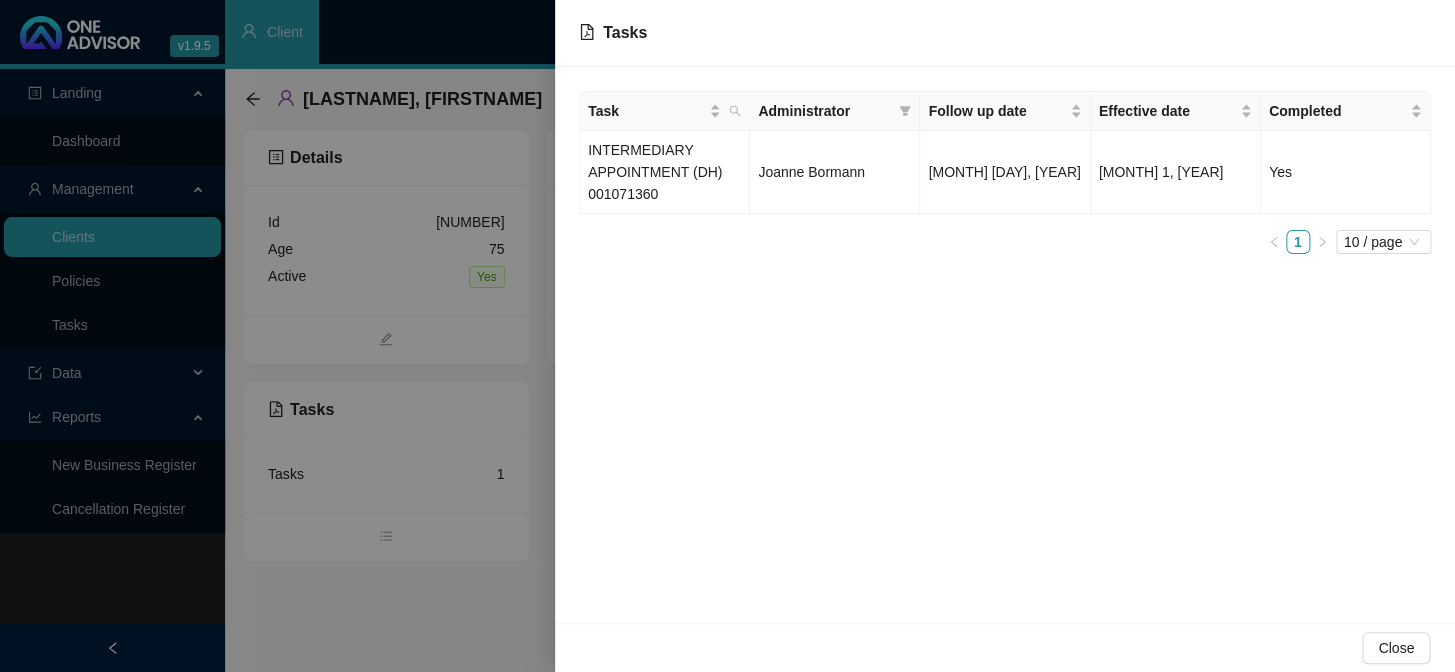 click at bounding box center [727, 336] 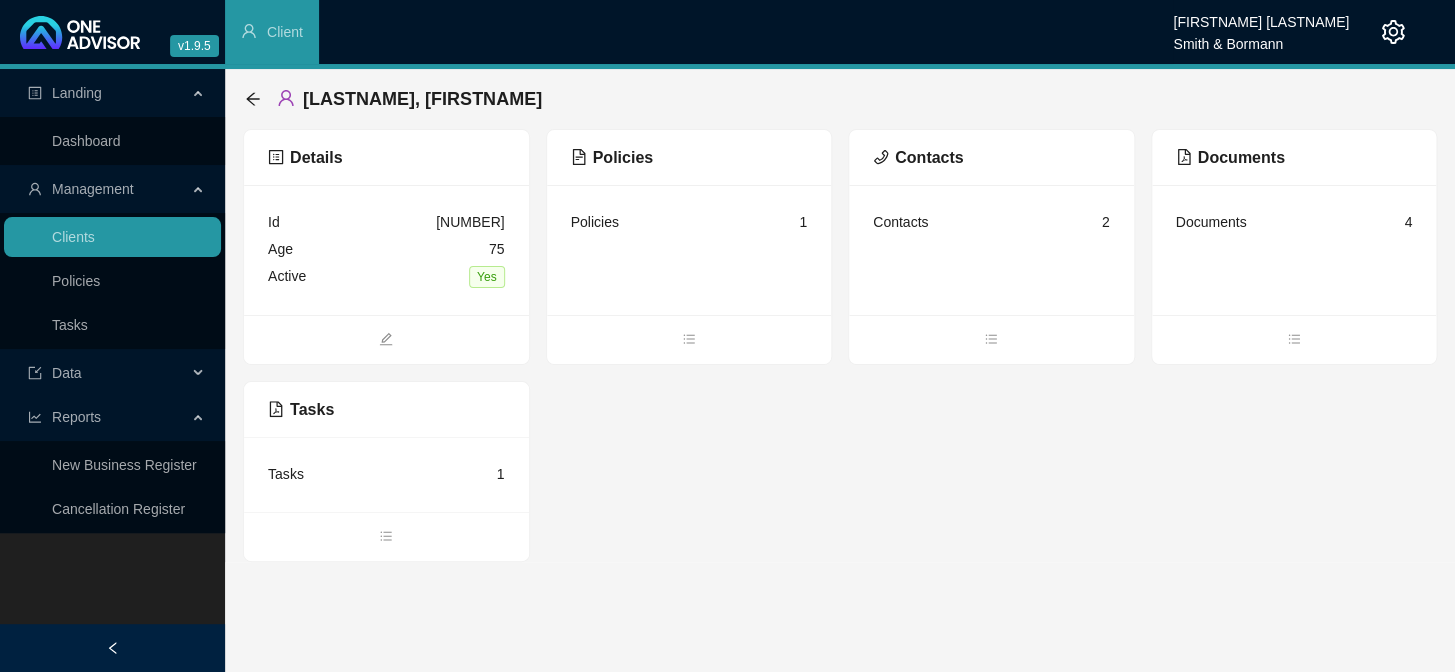 click on "Tasks 1" at bounding box center (386, 474) 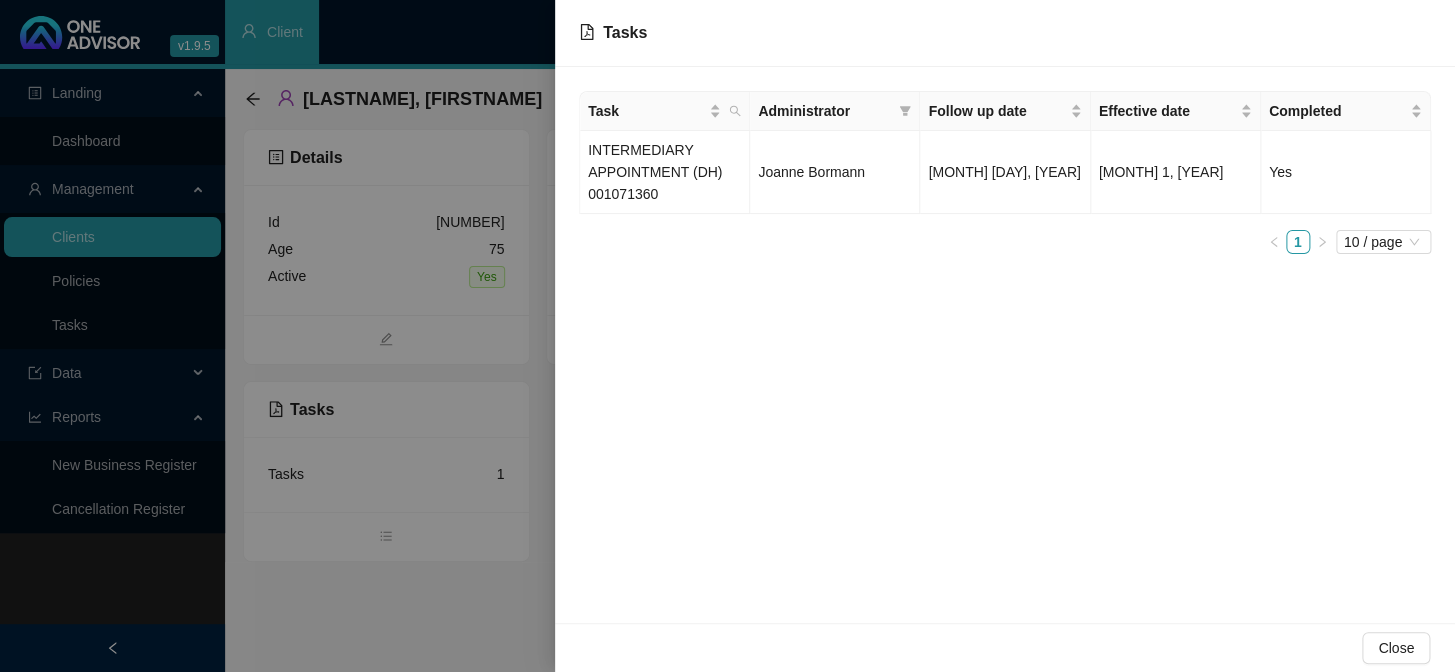 click at bounding box center [727, 336] 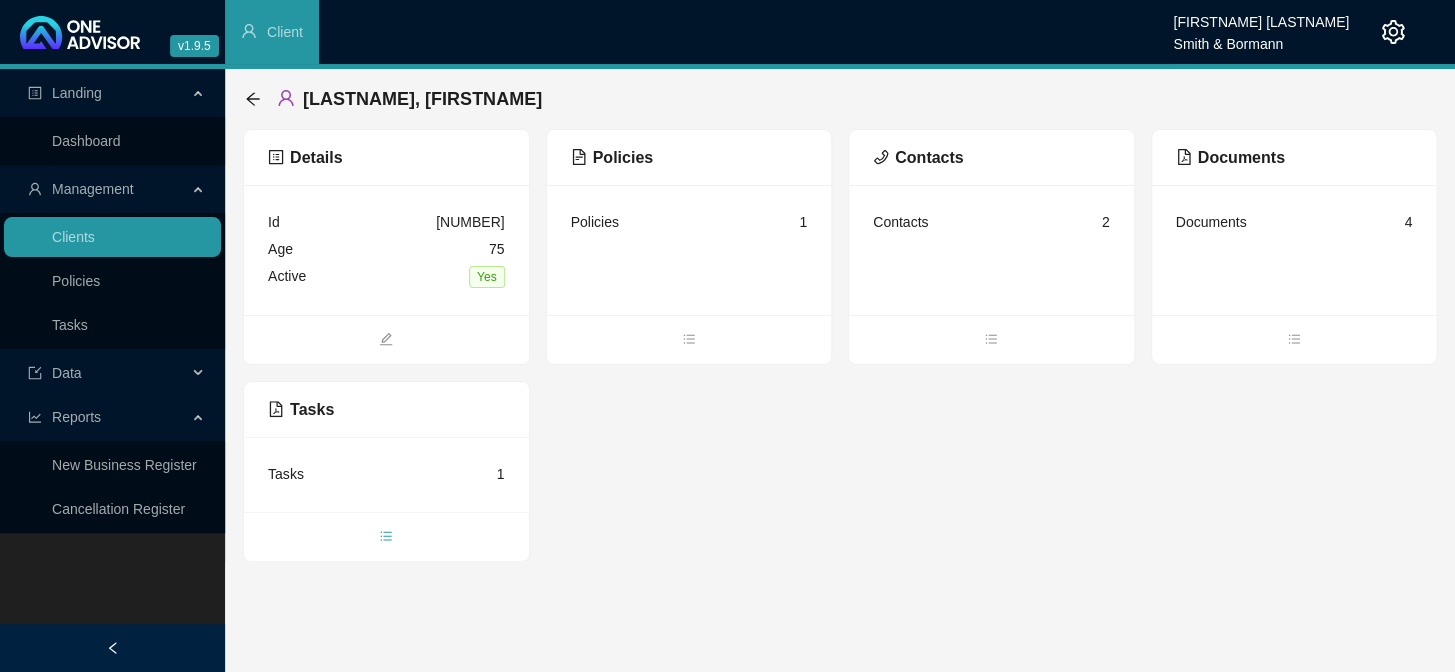 click at bounding box center [386, 538] 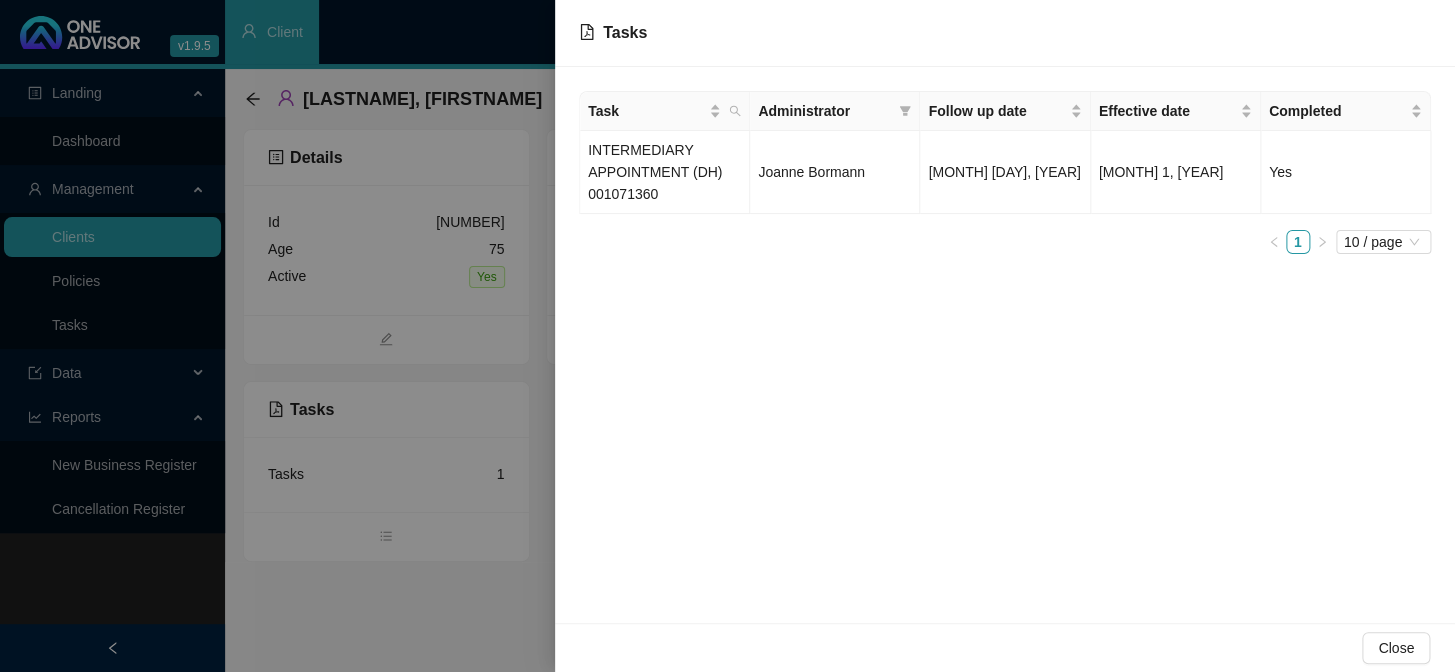 click at bounding box center [727, 336] 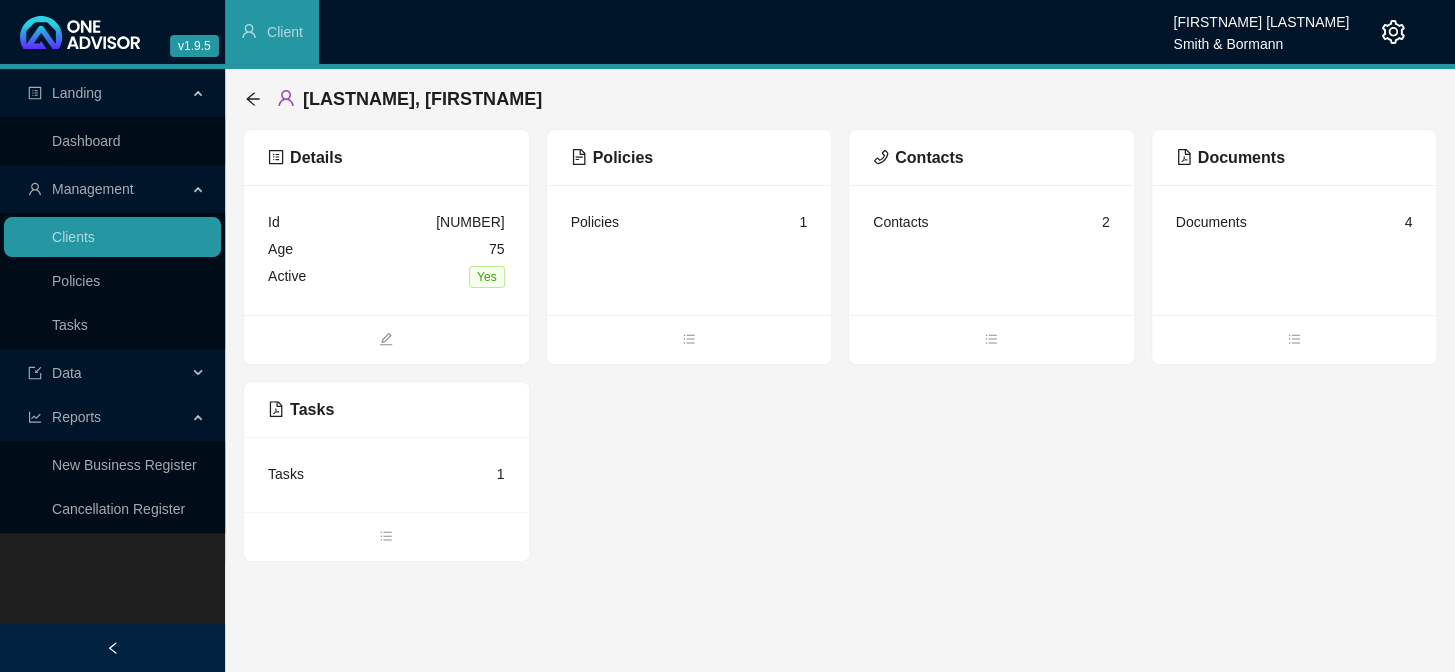 click on "Contacts" at bounding box center (900, 222) 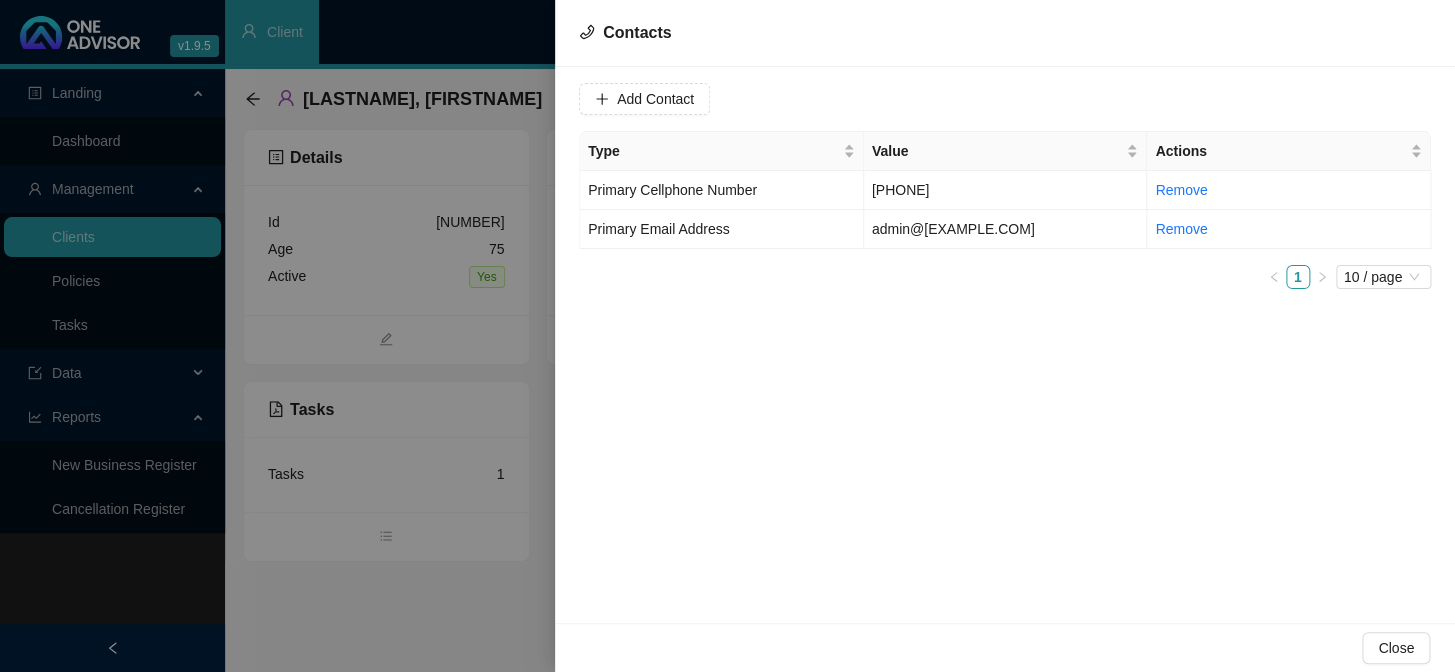 click at bounding box center (727, 336) 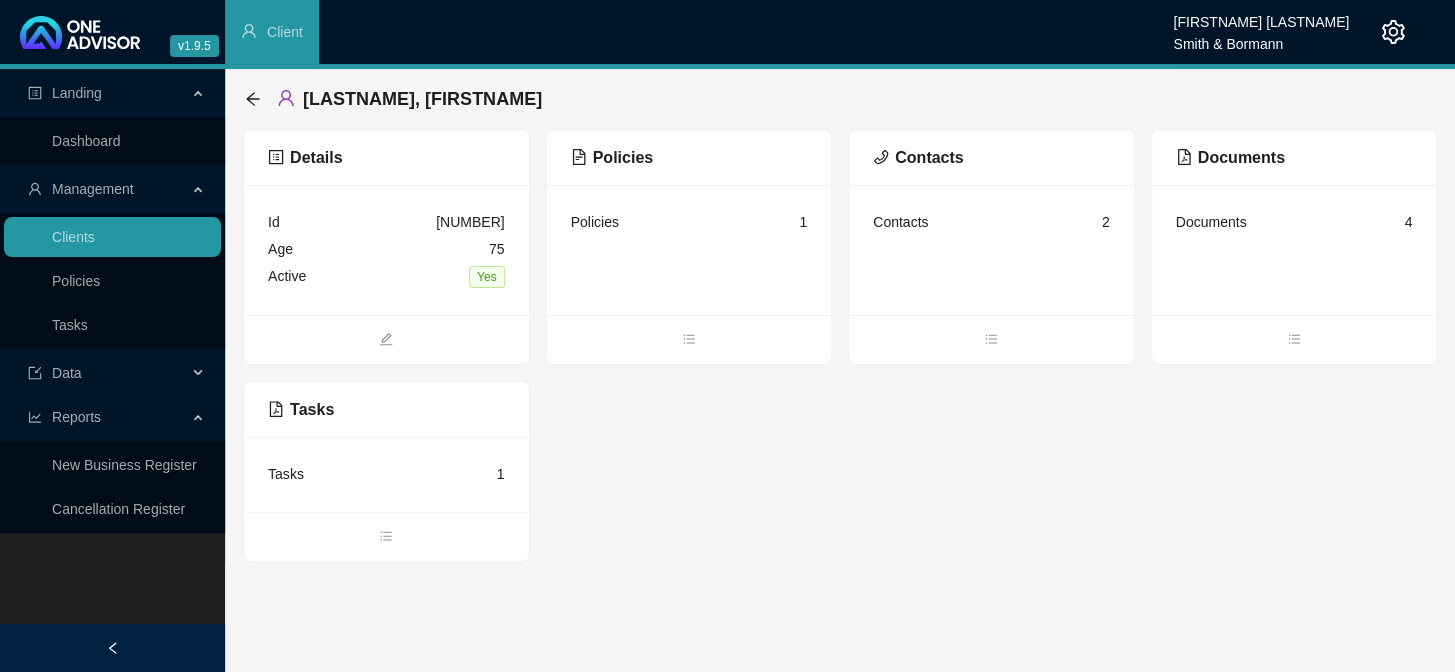 click on "Details Id [NUMBER] Age 75 Active Yes Policies Policies 1 Contacts Contacts 2 Documents Documents 4 Tasks Tasks 1" at bounding box center (840, 345) 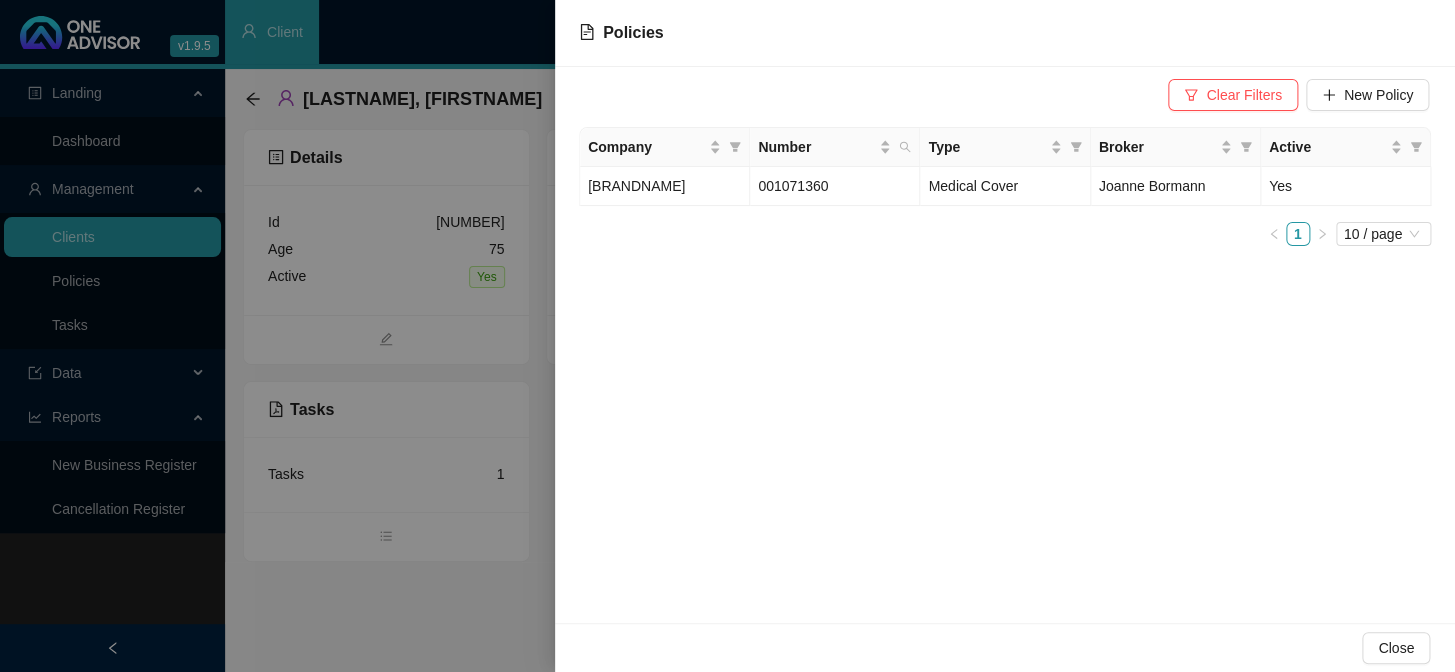 click at bounding box center [727, 336] 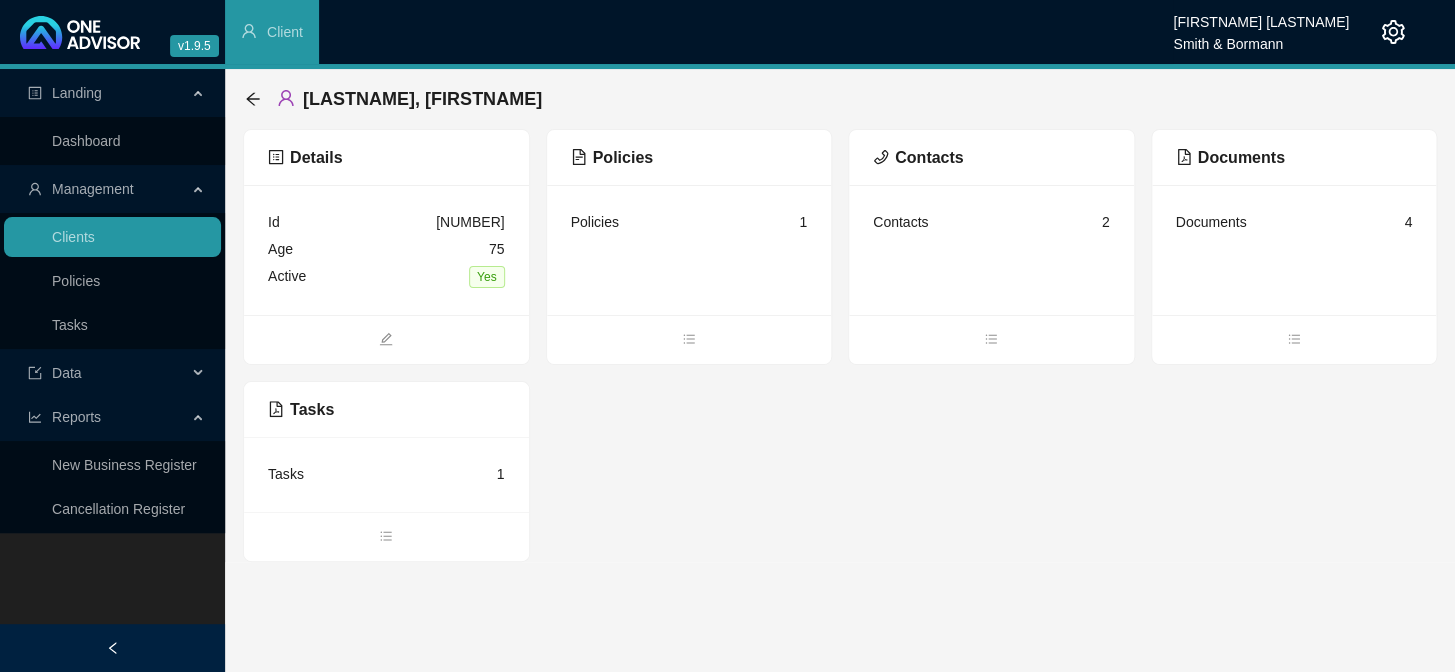 click on "Contacts 2" at bounding box center (991, 250) 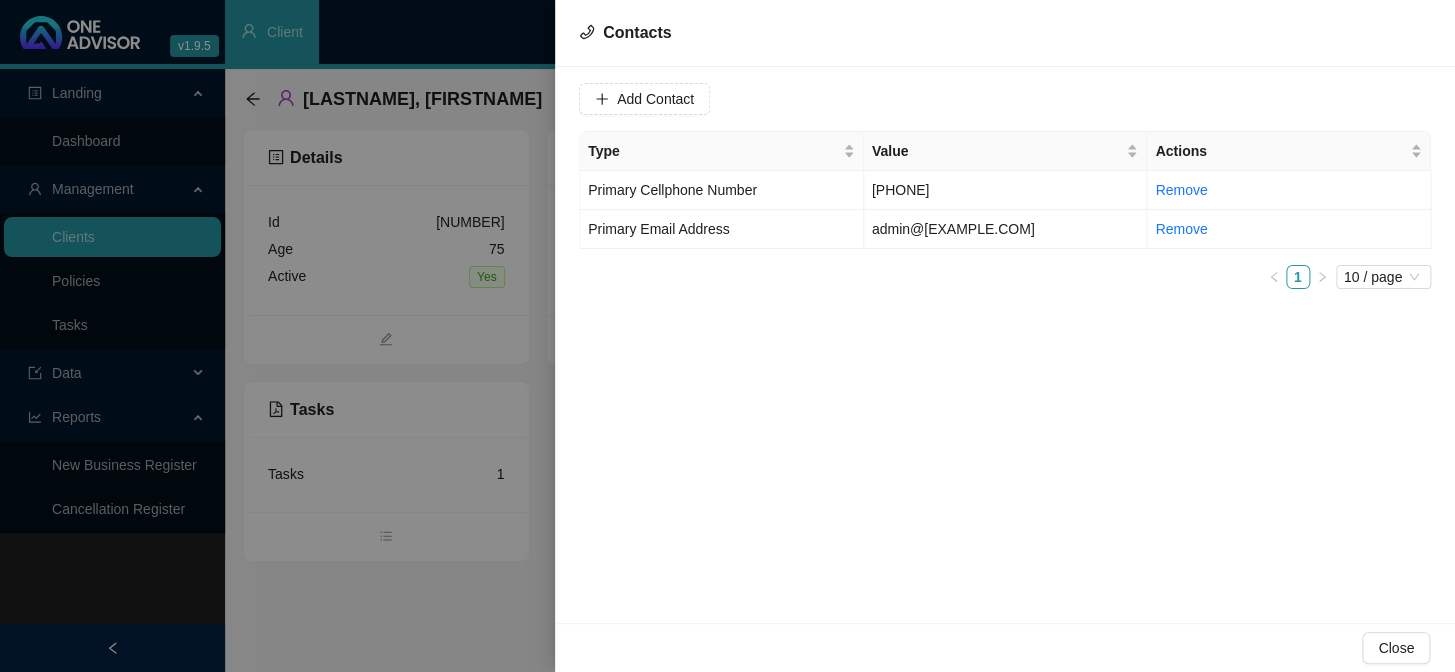 click on "Add Contact Type Value Actions Primary Cellphone Number [PHONE] Remove Primary Email Address admin@[EXAMPLE.COM] Remove 1 10 / page" at bounding box center (1005, 345) 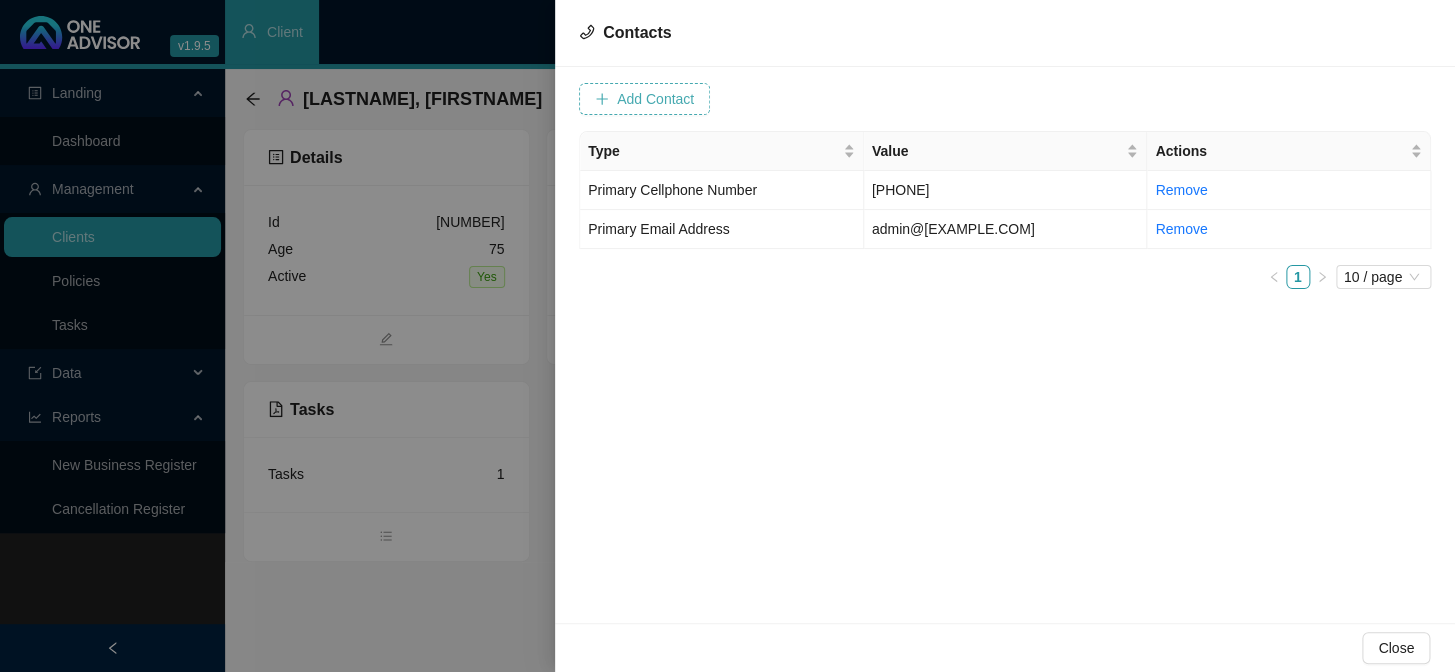 click on "Add Contact" at bounding box center (655, 99) 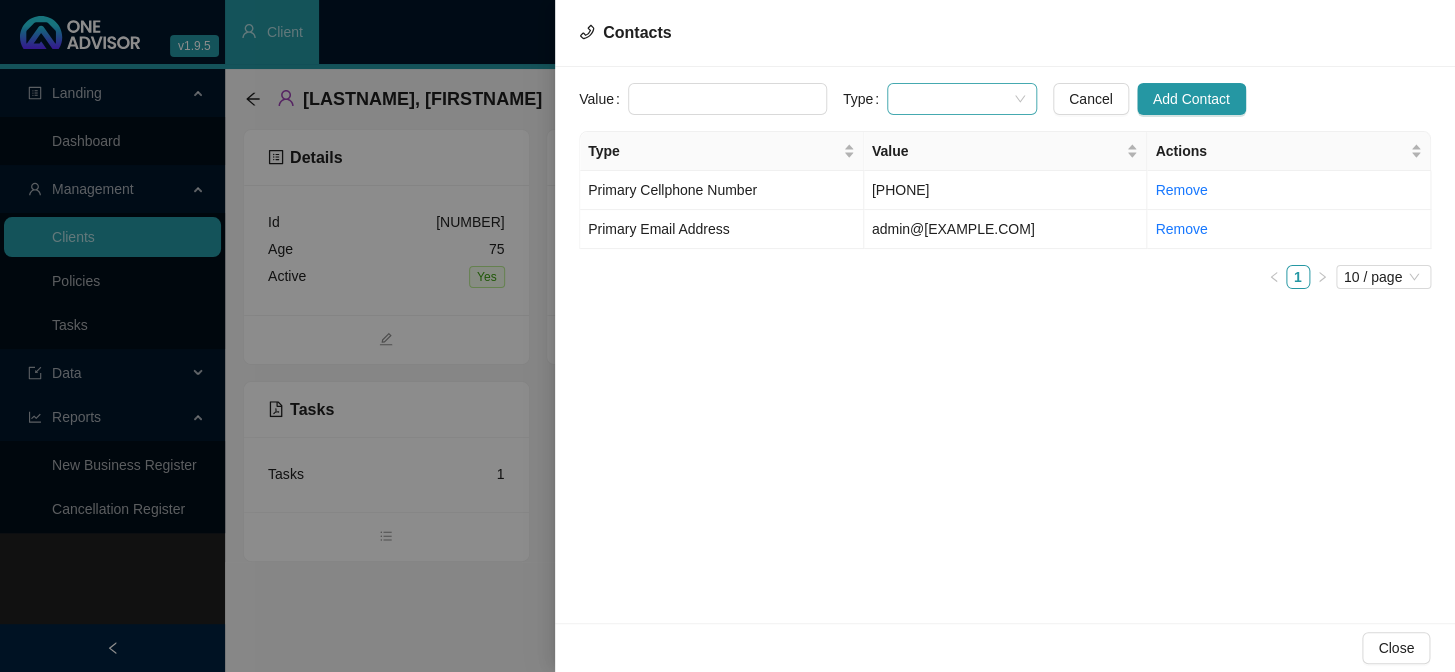 click at bounding box center [962, 99] 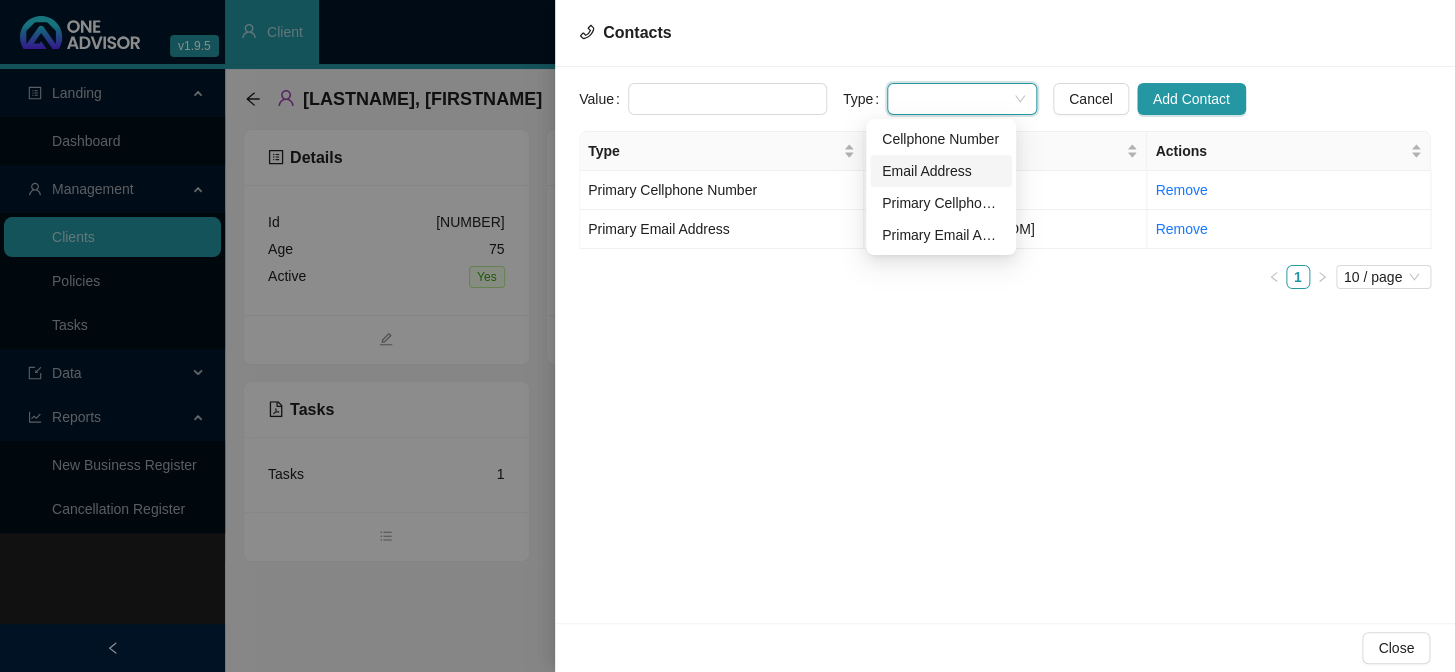 click at bounding box center (727, 336) 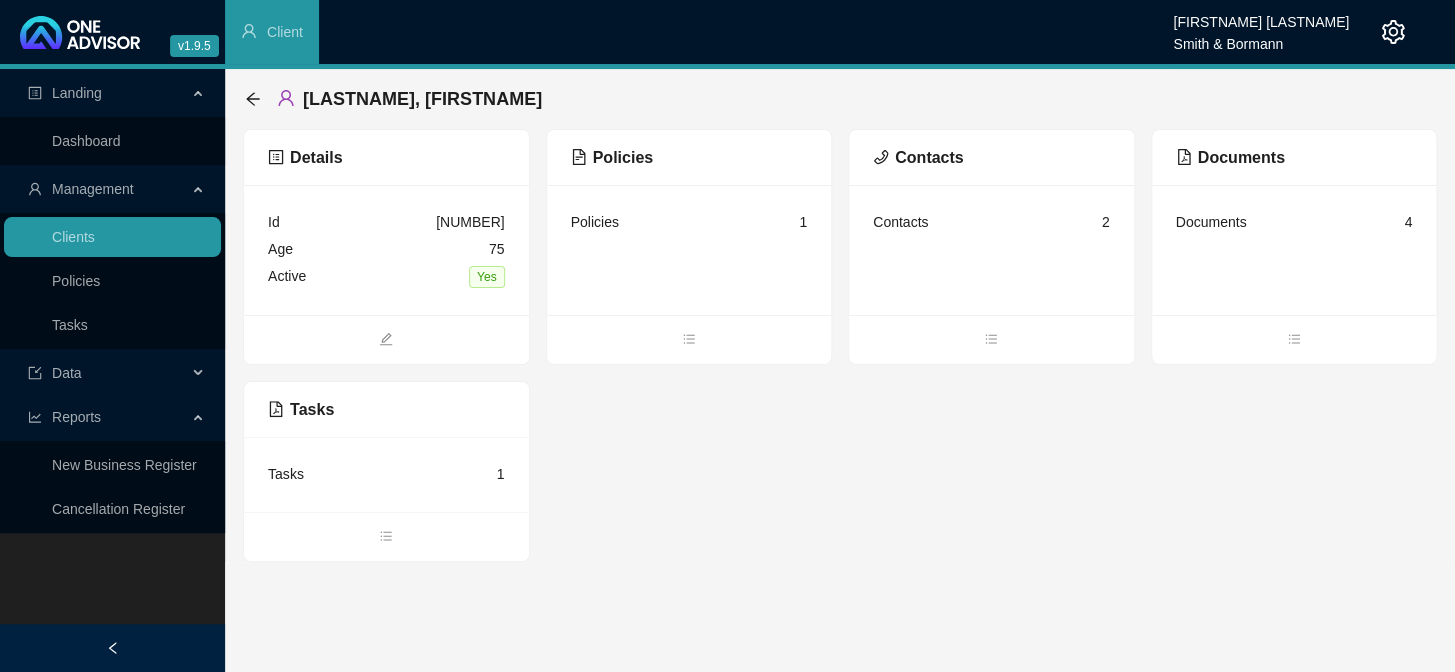 click on "Documents 4" at bounding box center (1294, 222) 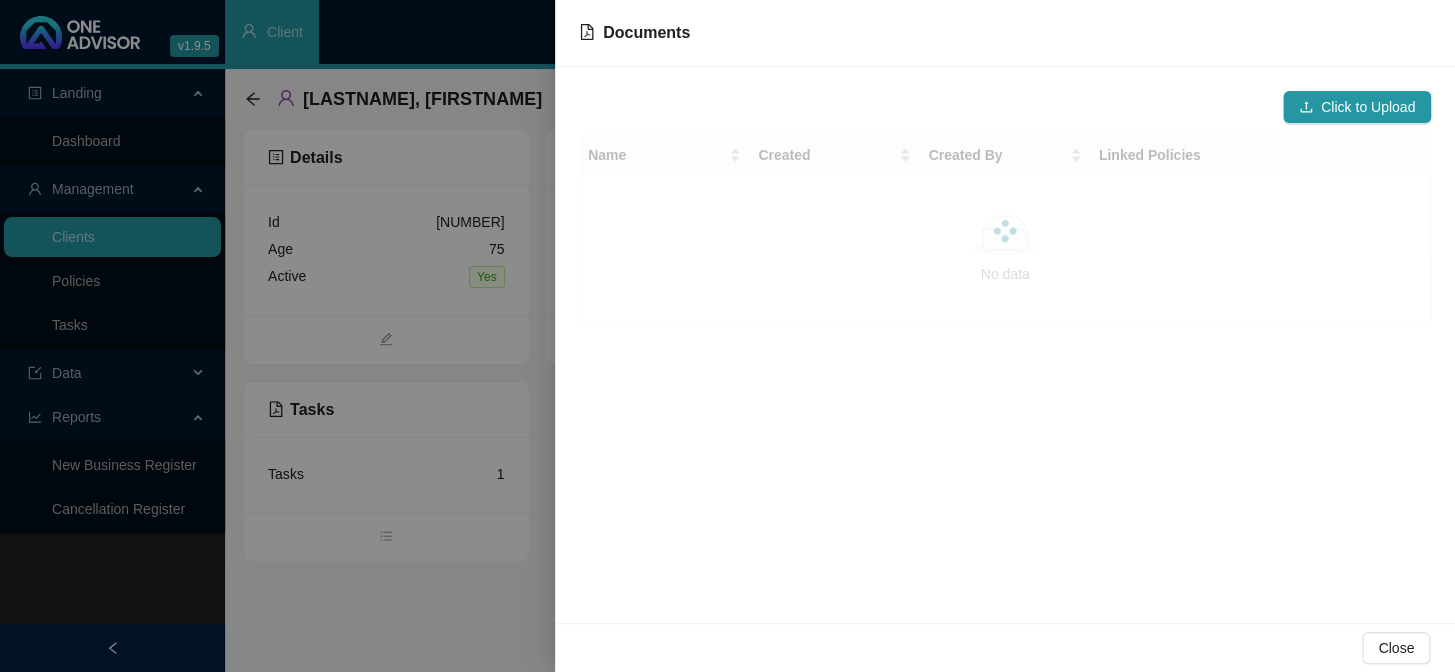 click at bounding box center [727, 336] 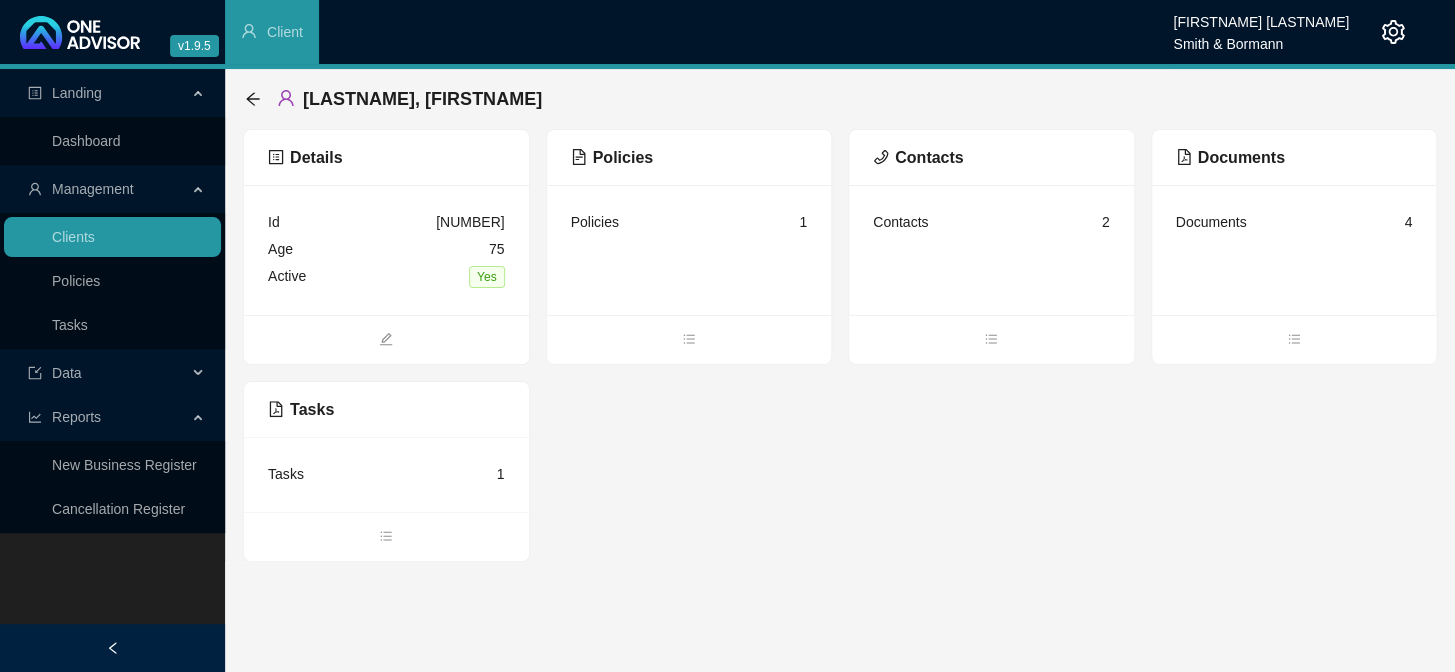 click on "Details Id [NUMBER] Age 75 Active Yes Policies Policies 1 Contacts Contacts 2 Documents Documents 4 Tasks Tasks 1" at bounding box center (840, 345) 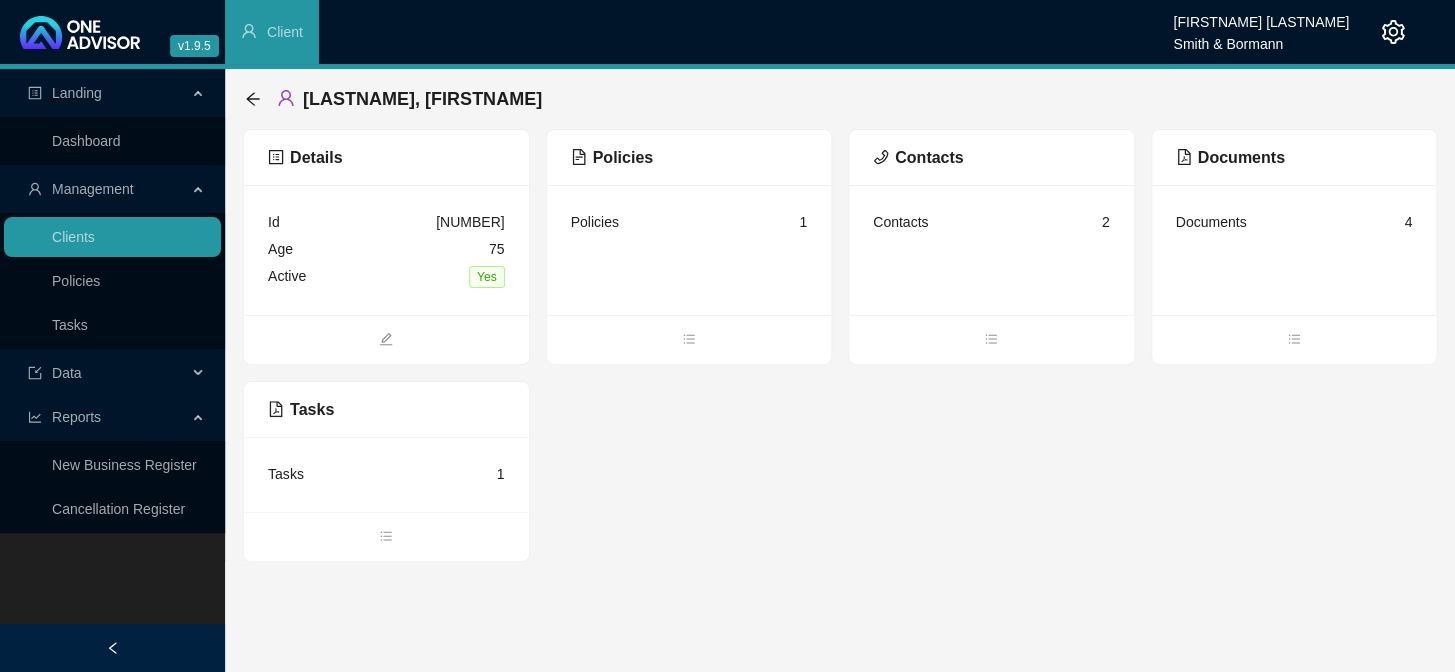 click on "Landing Dashboard Management Clients Policies Tasks Data Reports New Business Register Cancellation Register [LASTNAME], [FIRSTNAME] Details Id [NUMBER] Age 75 Active Yes Policies Policies 1 Contacts Contacts 2 Documents Documents 4 Tasks Tasks 1" at bounding box center (727, 370) 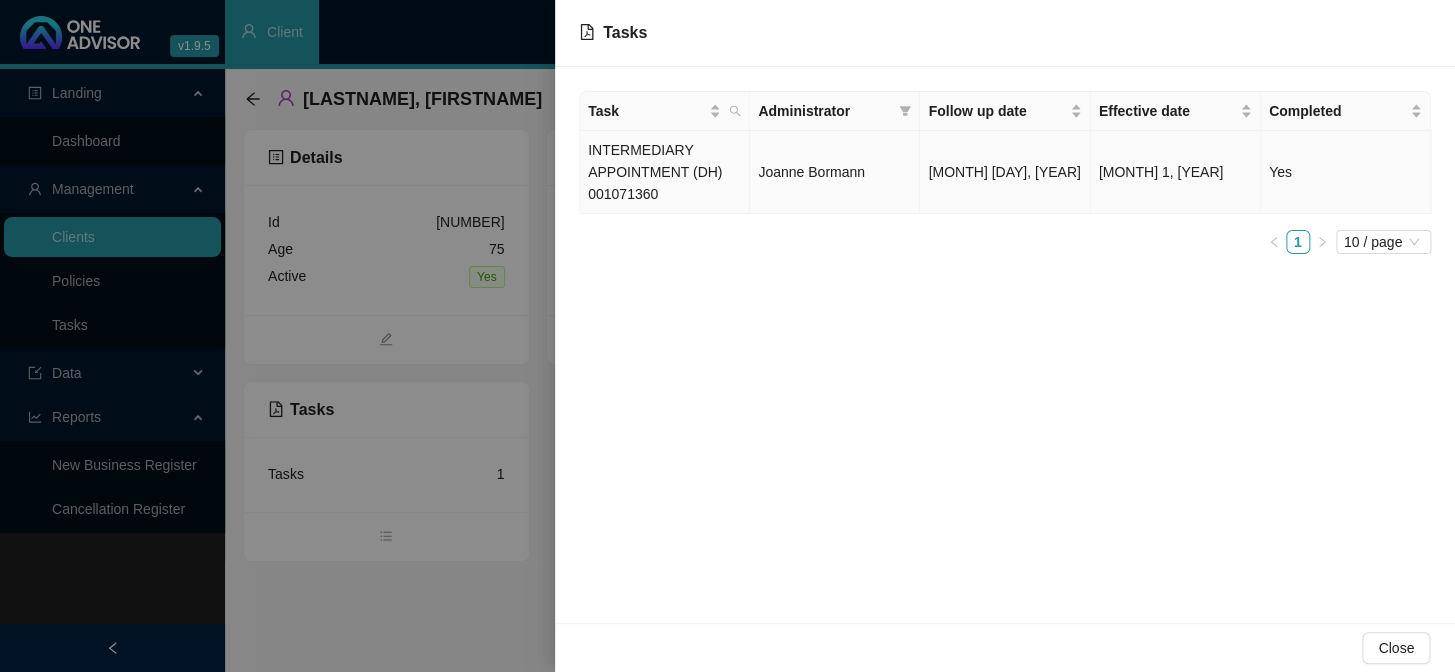 click on "Joanne Bormann" at bounding box center (811, 172) 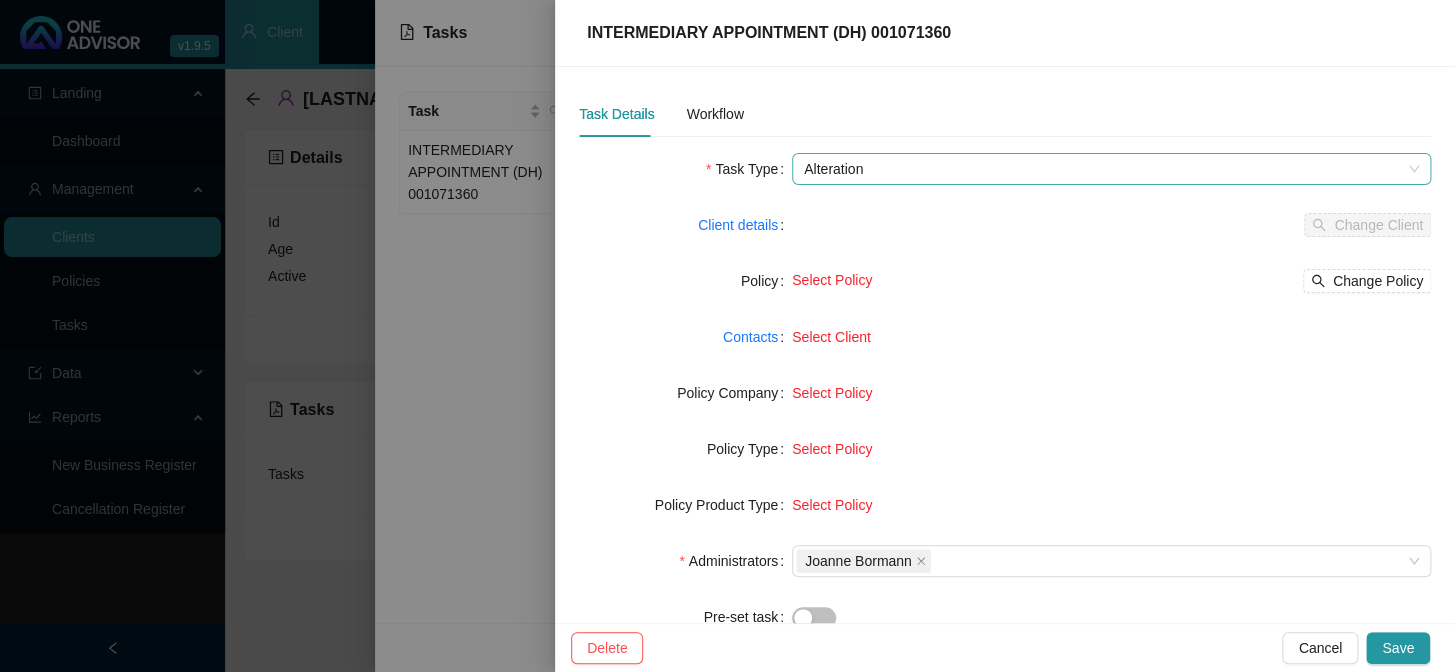 drag, startPoint x: 1212, startPoint y: 181, endPoint x: 1249, endPoint y: 168, distance: 39.217342 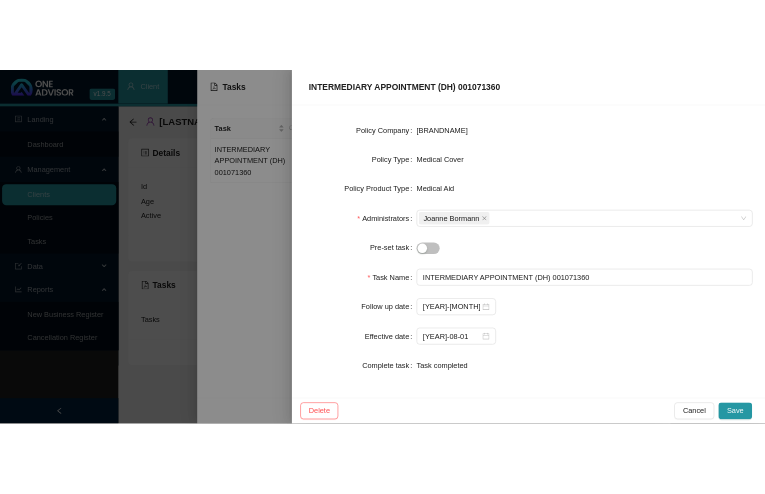 scroll, scrollTop: 280, scrollLeft: 0, axis: vertical 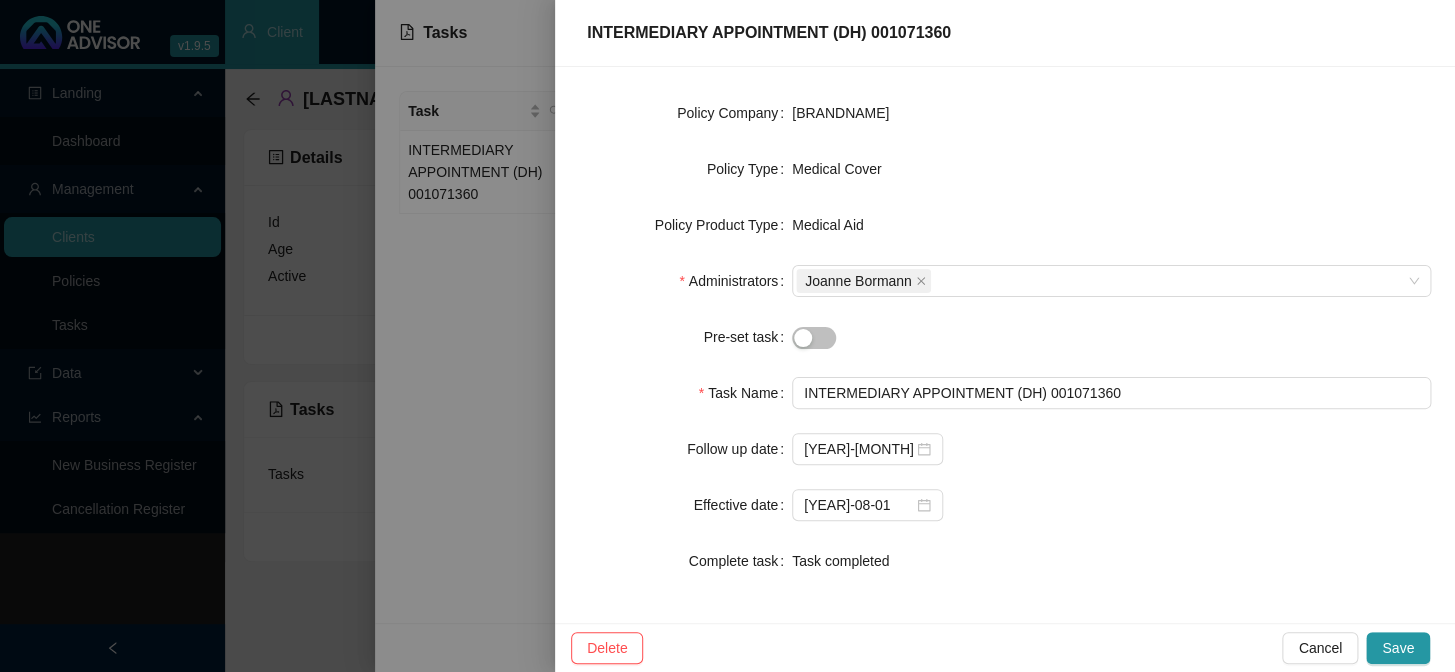 click at bounding box center [727, 336] 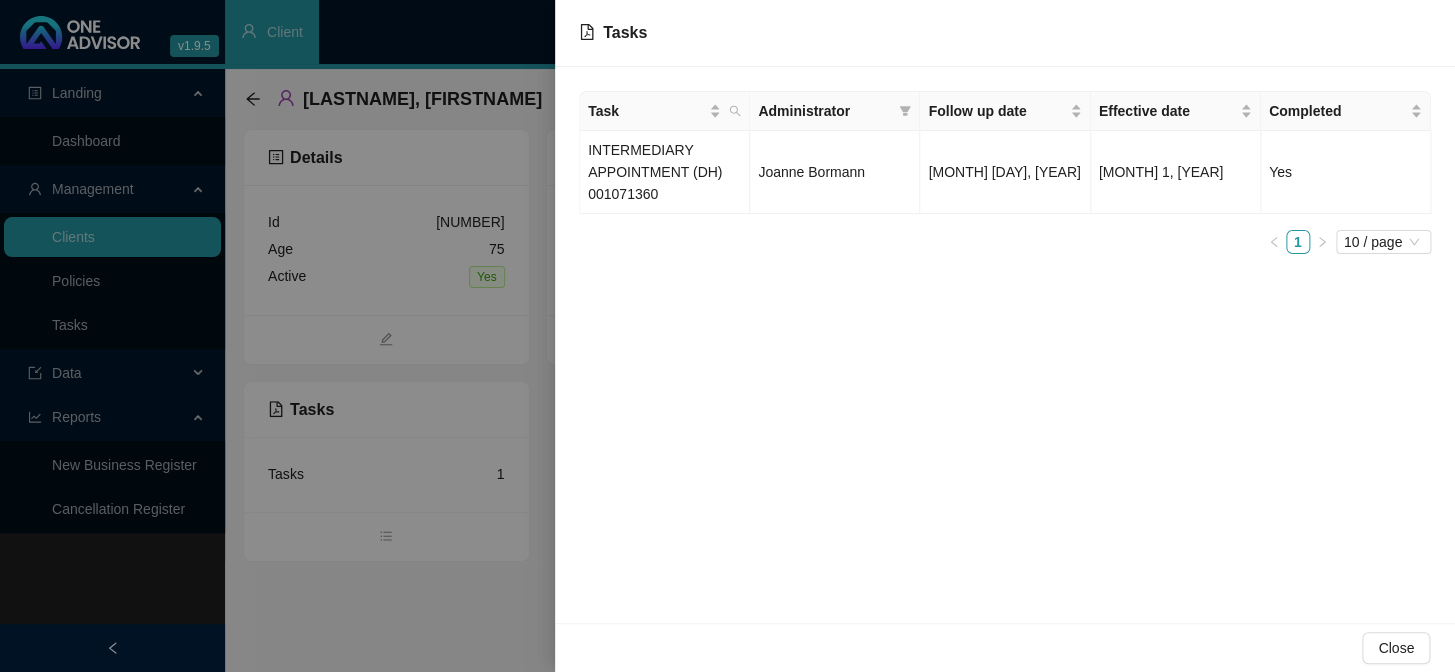 click at bounding box center [727, 336] 